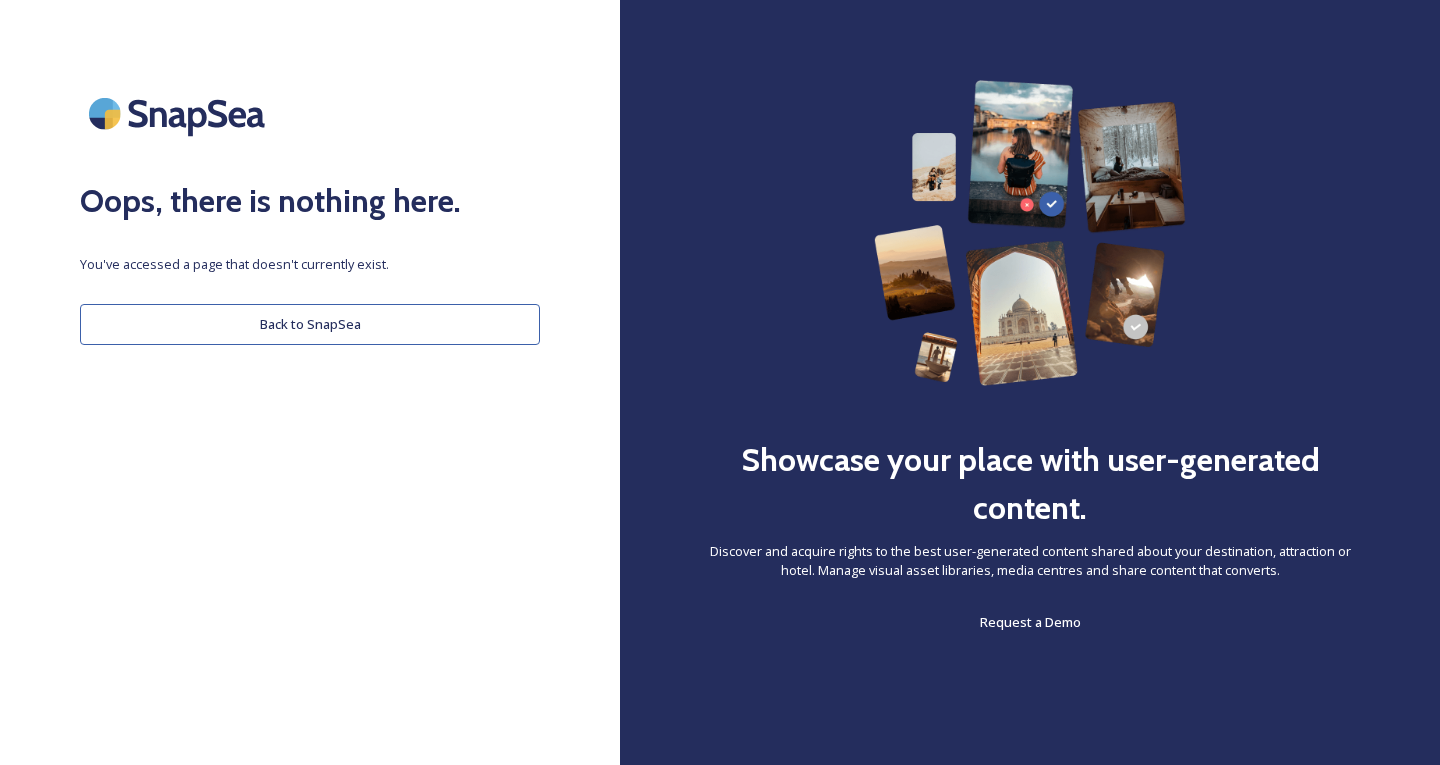 scroll, scrollTop: 0, scrollLeft: 0, axis: both 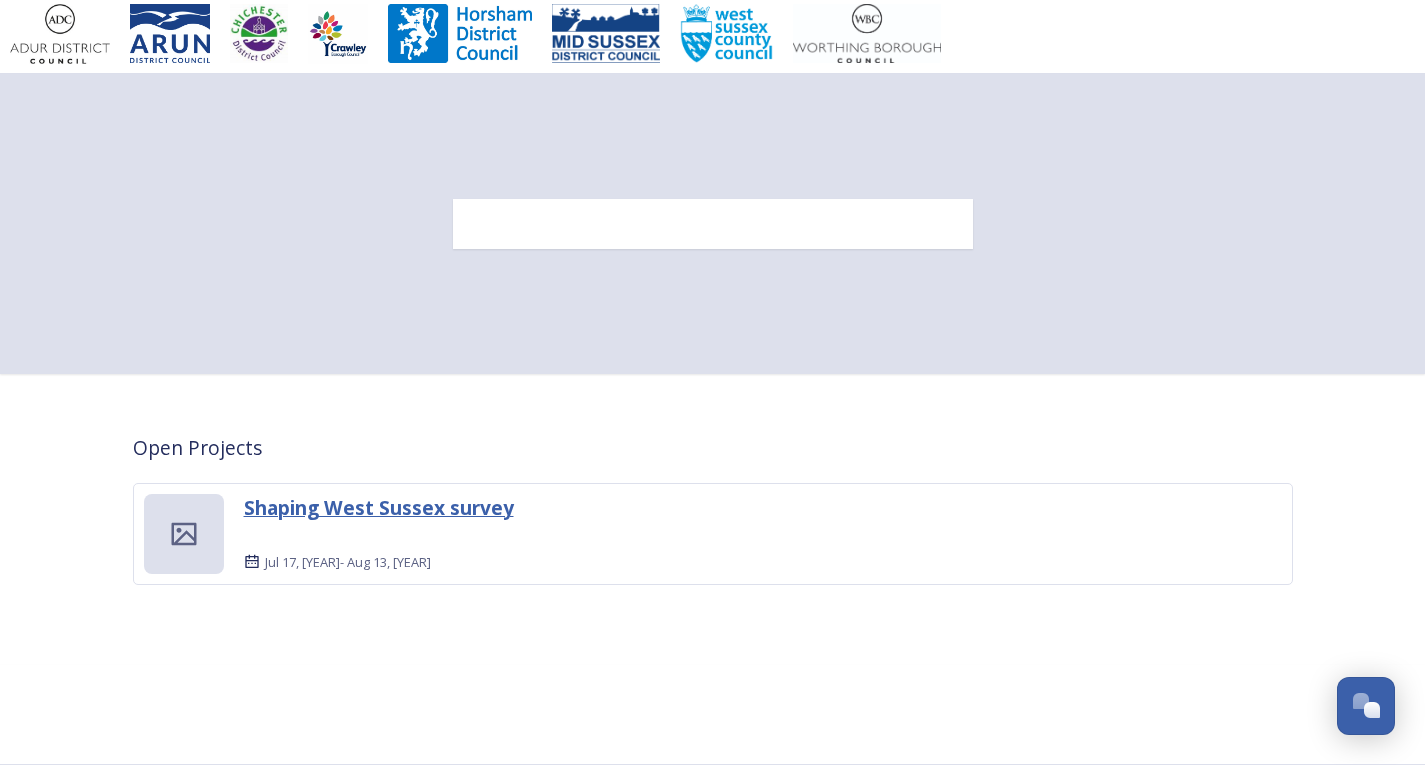click on "Shaping West Sussex survey" at bounding box center (379, 507) 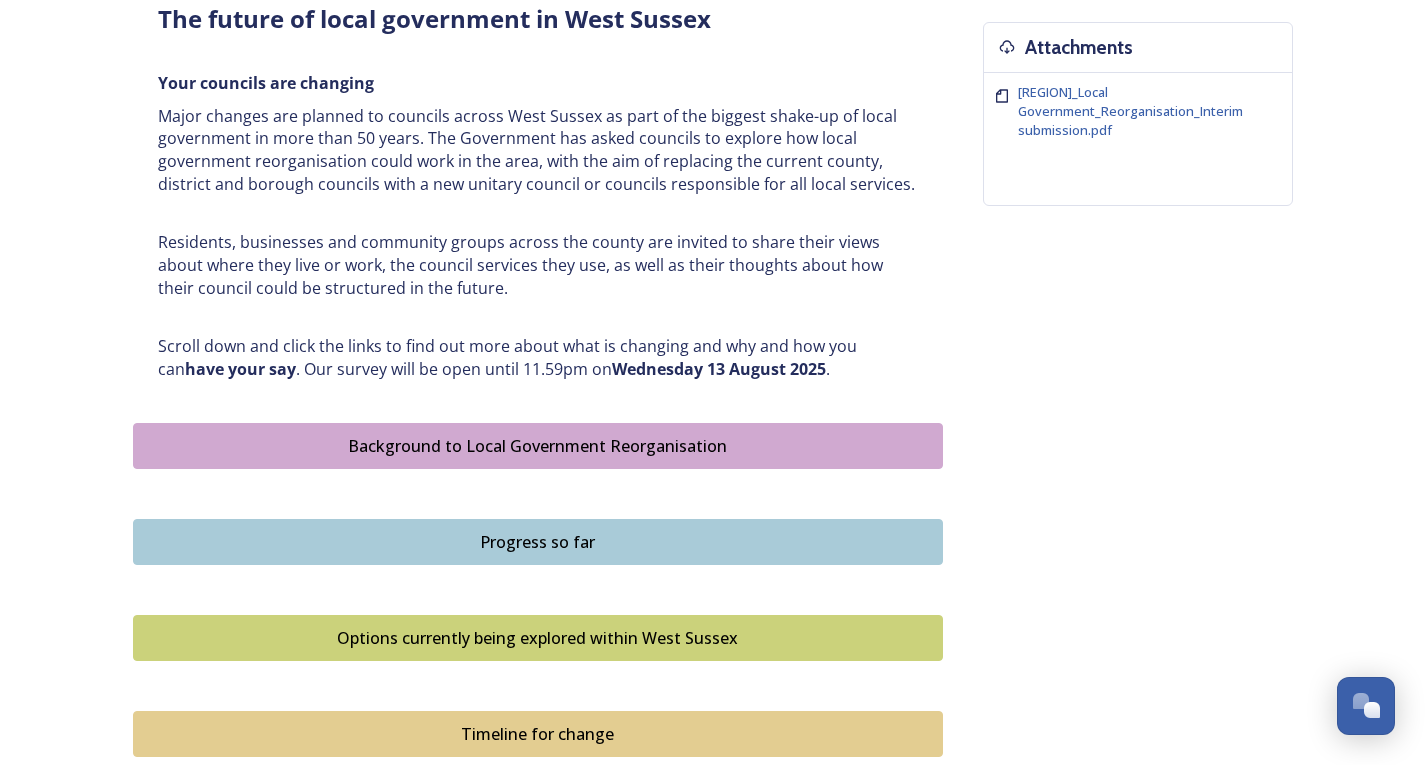 scroll, scrollTop: 787, scrollLeft: 0, axis: vertical 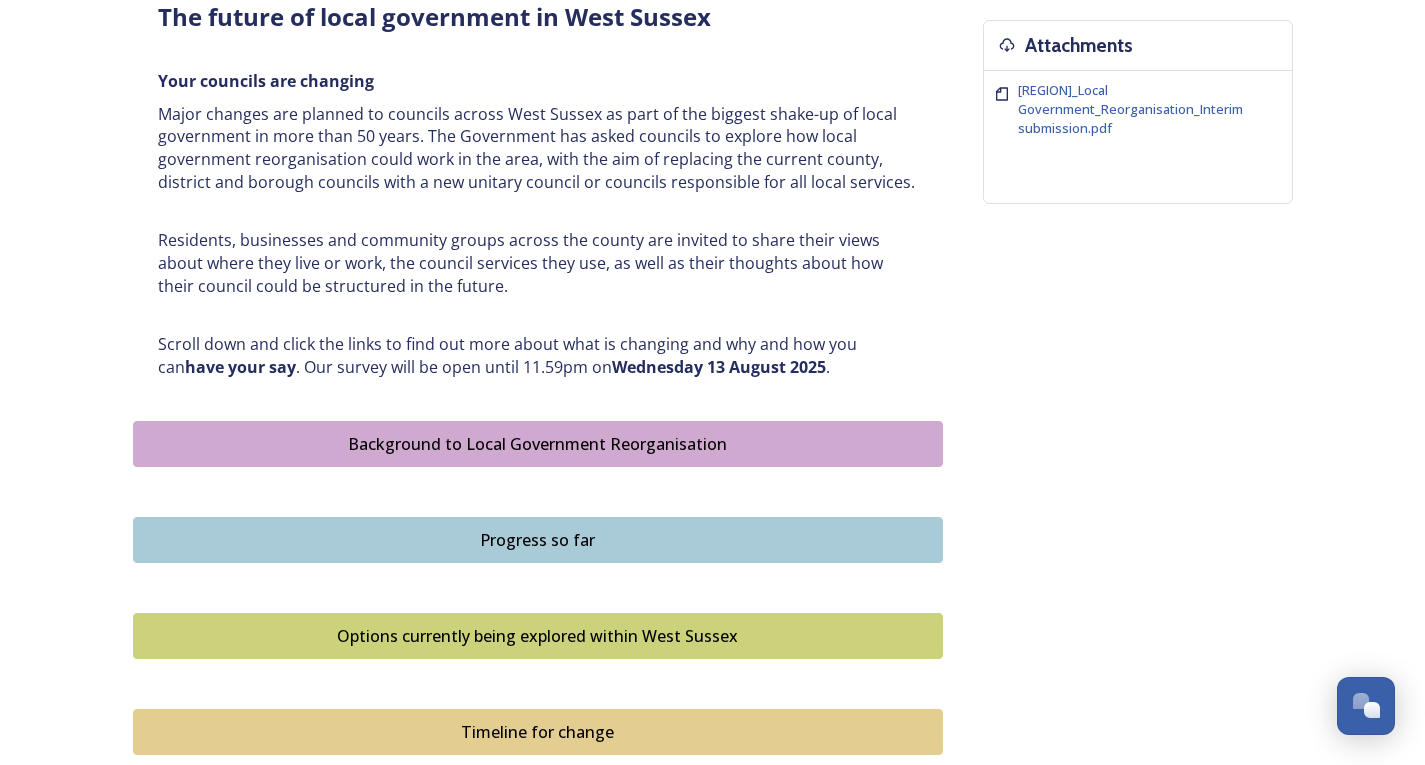 click on "Background to Local Government Reorganisation" at bounding box center [538, 444] 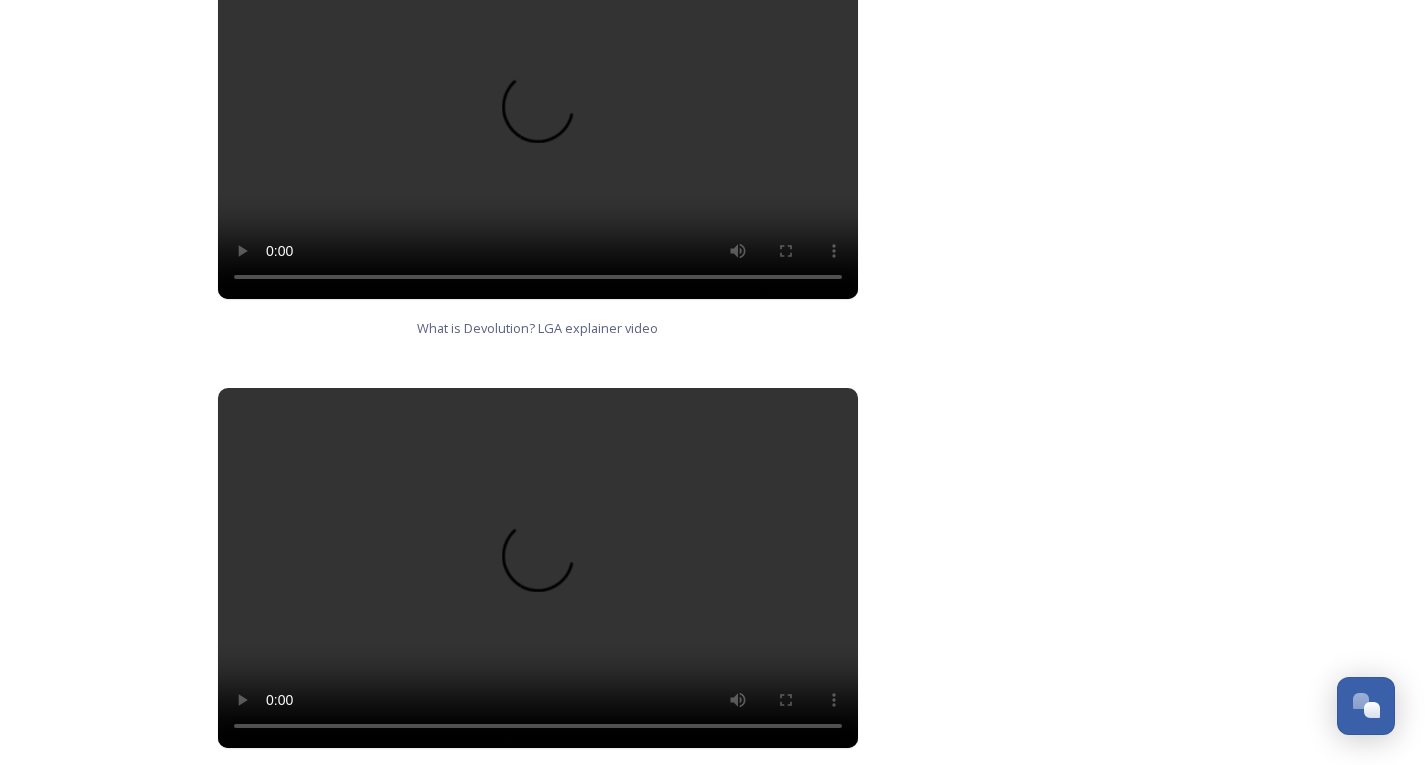 scroll, scrollTop: 1070, scrollLeft: 0, axis: vertical 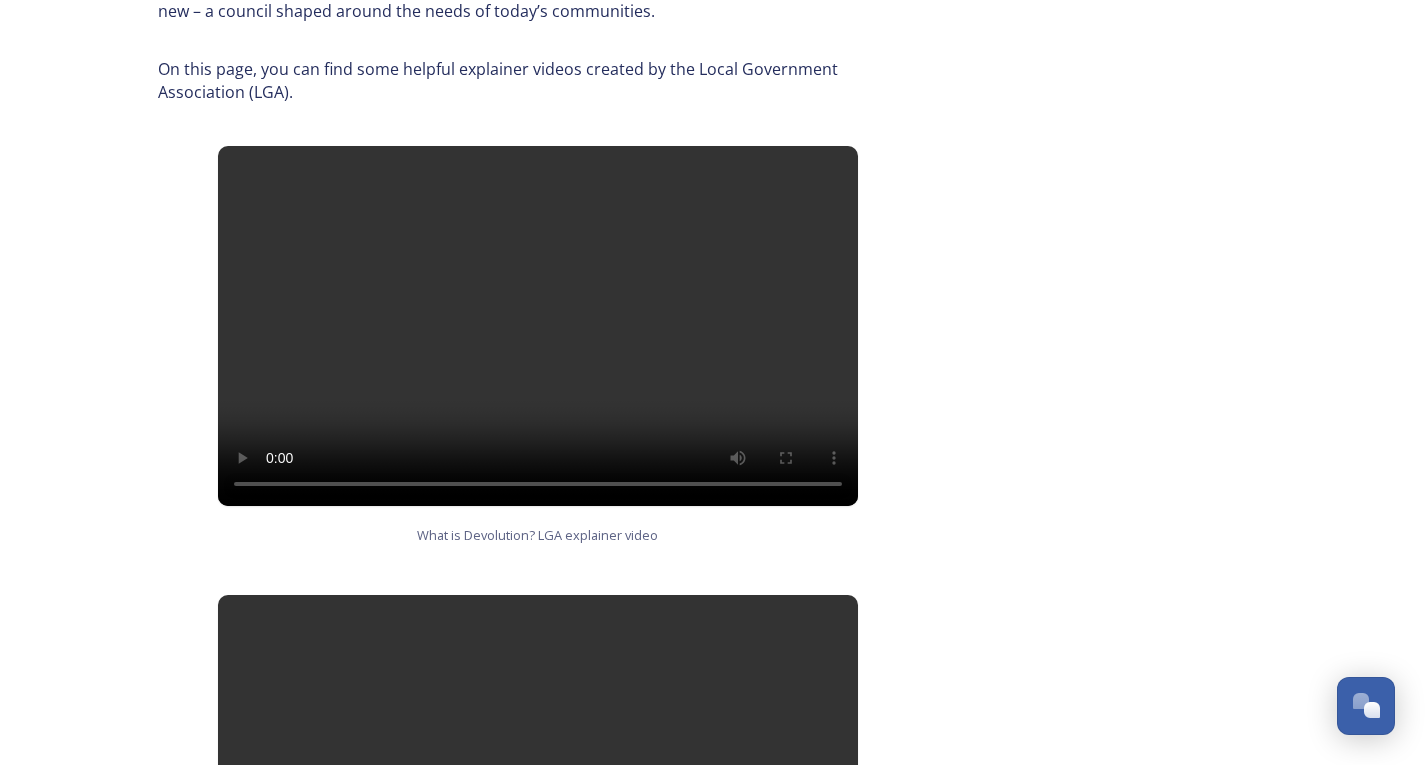 click at bounding box center (538, 326) 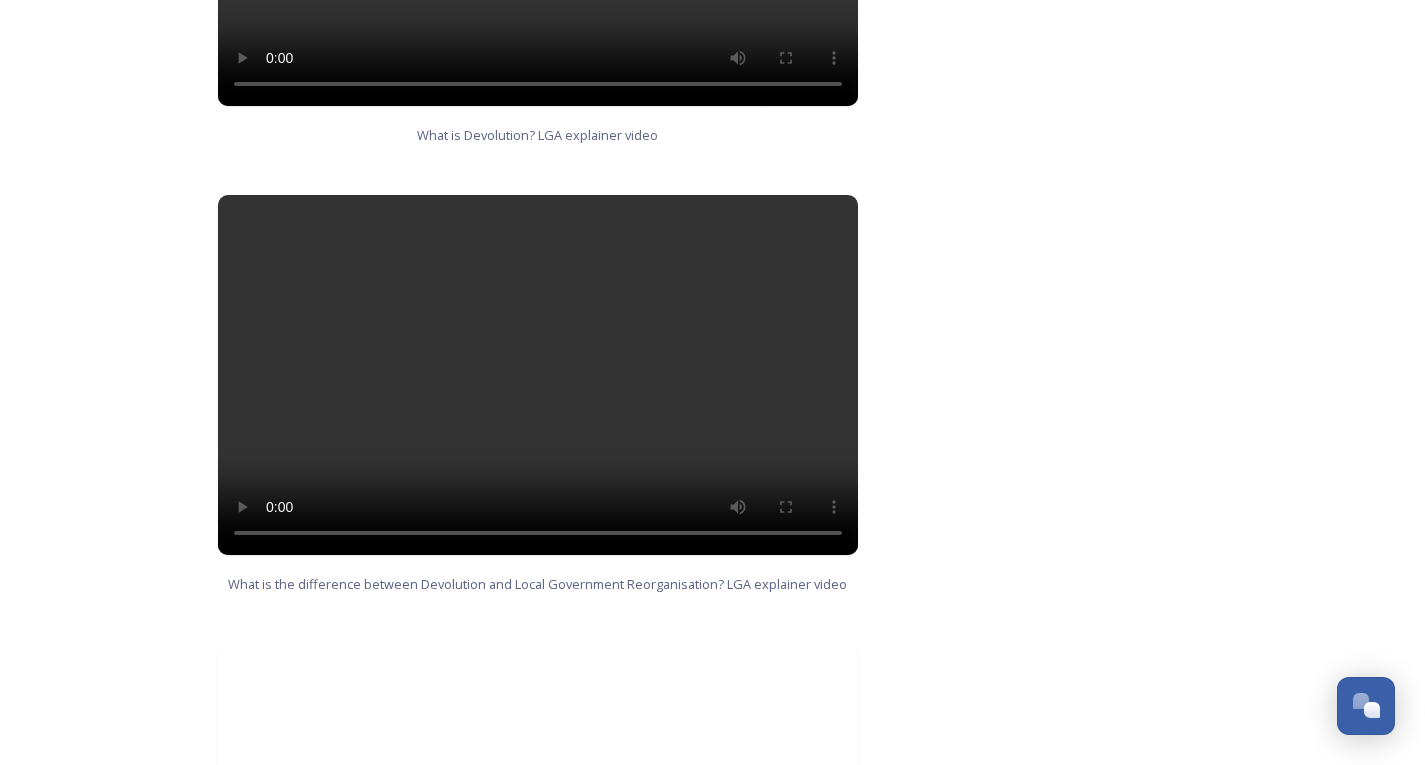 scroll, scrollTop: 1070, scrollLeft: 0, axis: vertical 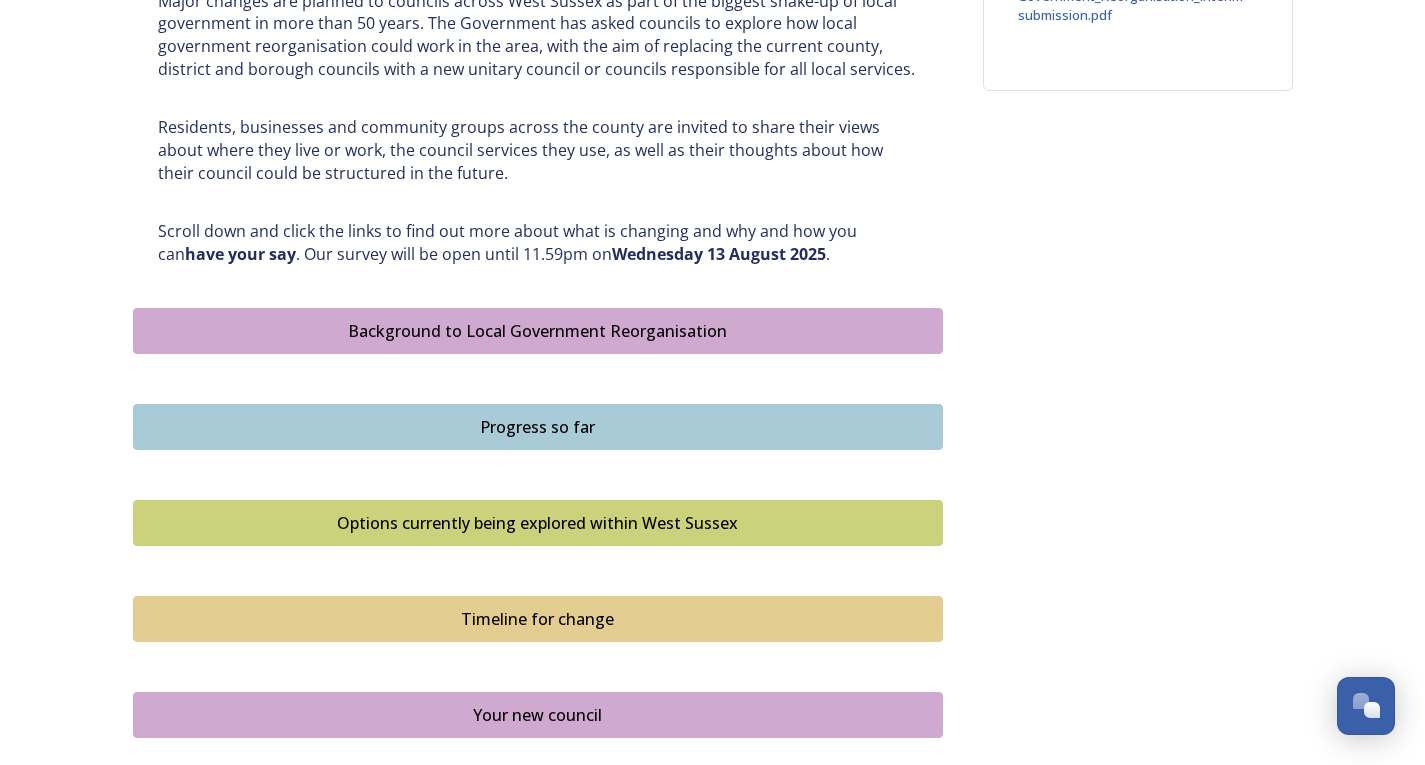 click on "Progress so far" at bounding box center (538, 427) 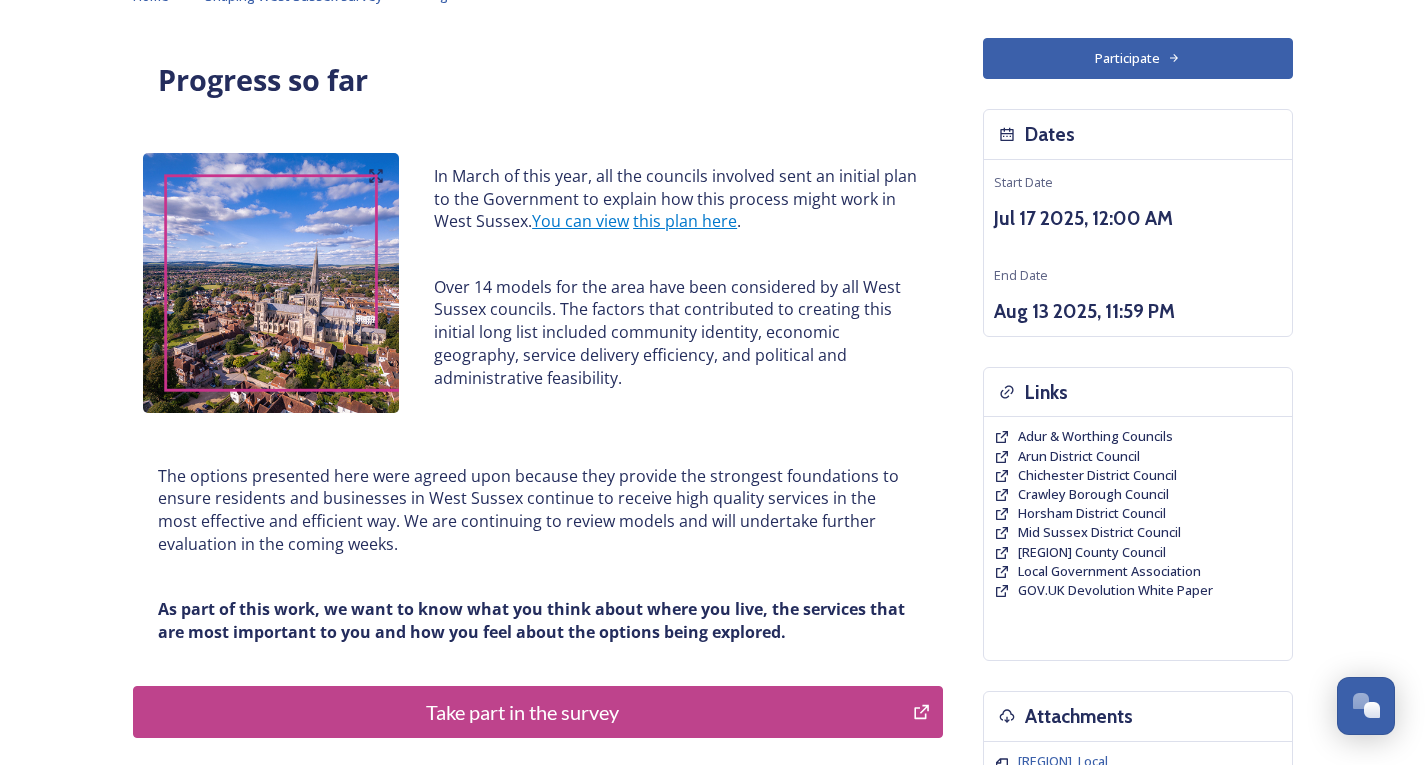 scroll, scrollTop: 200, scrollLeft: 0, axis: vertical 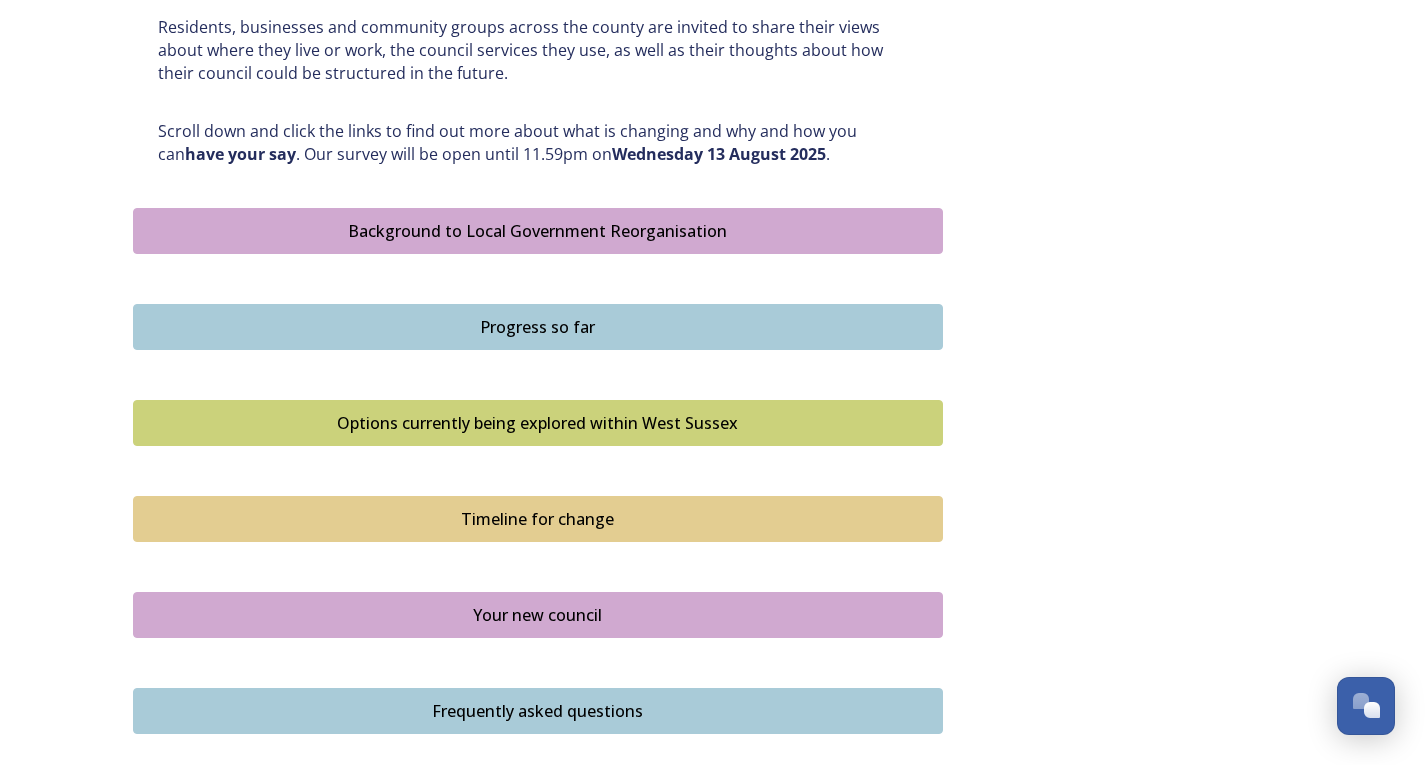 click on "Options currently being explored within West Sussex" at bounding box center (538, 423) 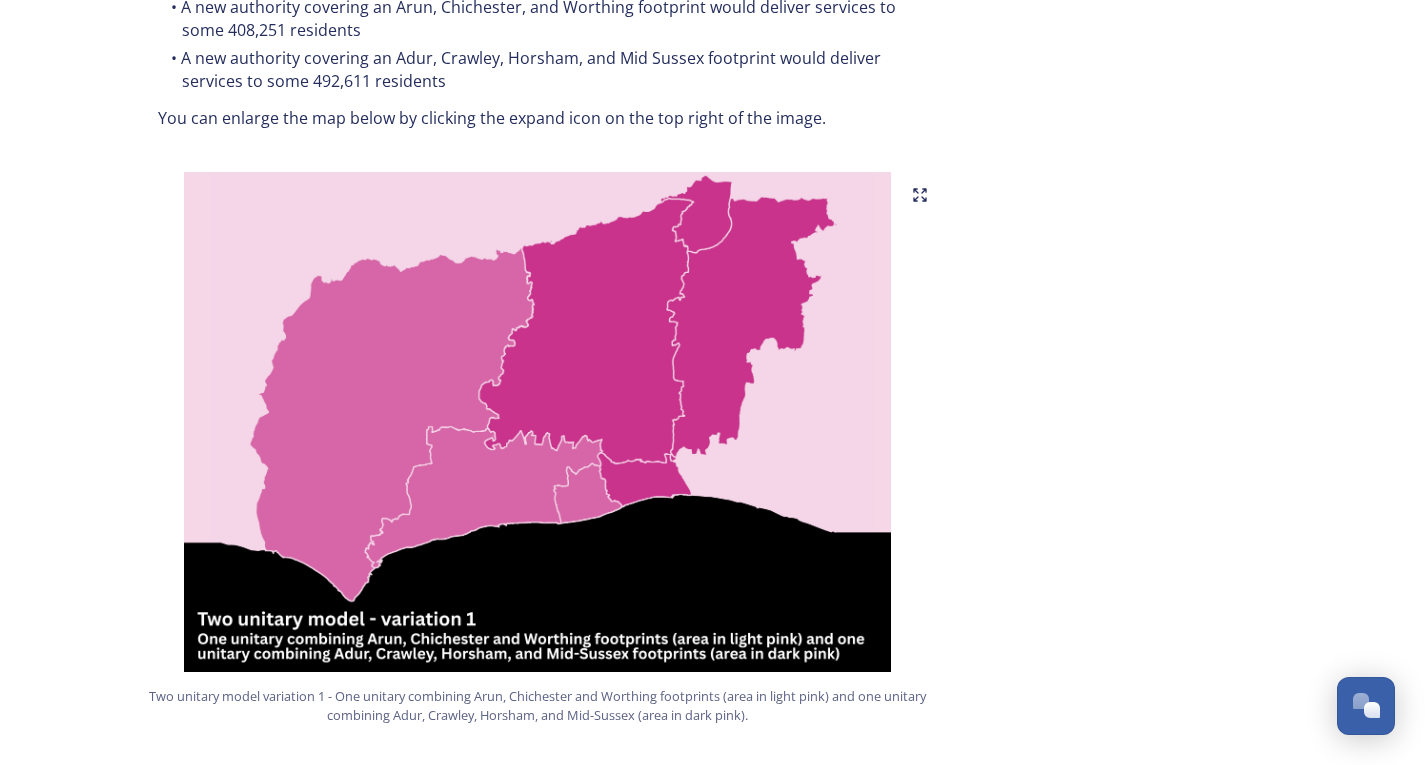 scroll, scrollTop: 1200, scrollLeft: 0, axis: vertical 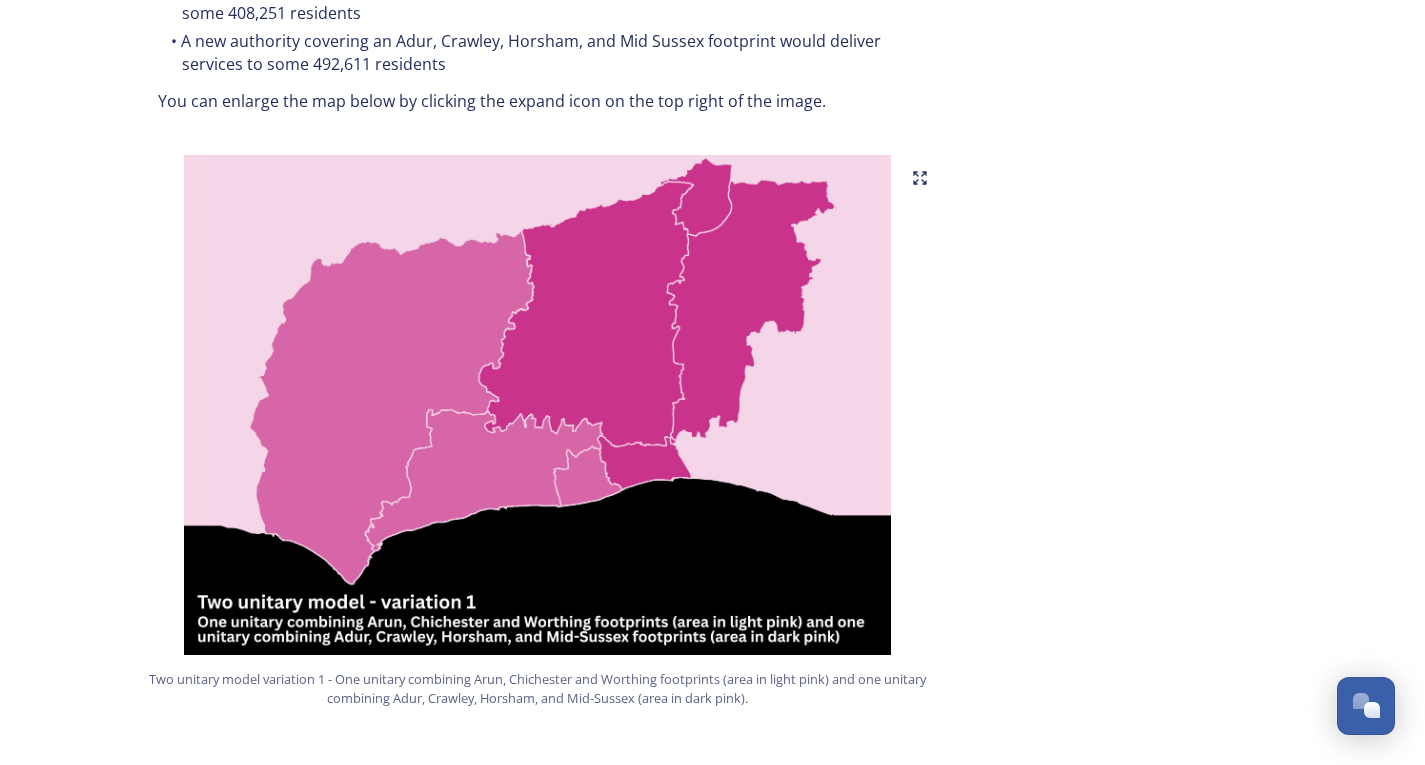 click 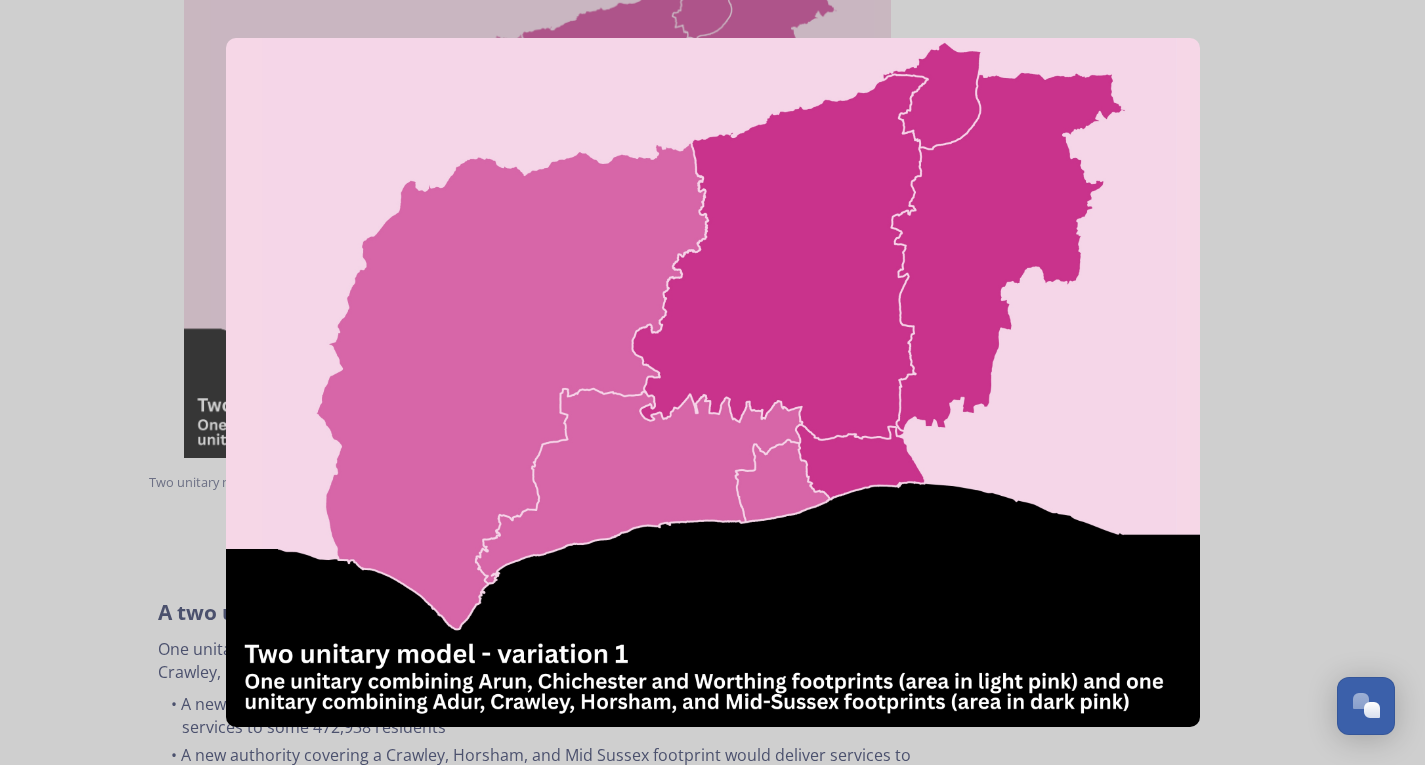 scroll, scrollTop: 1400, scrollLeft: 0, axis: vertical 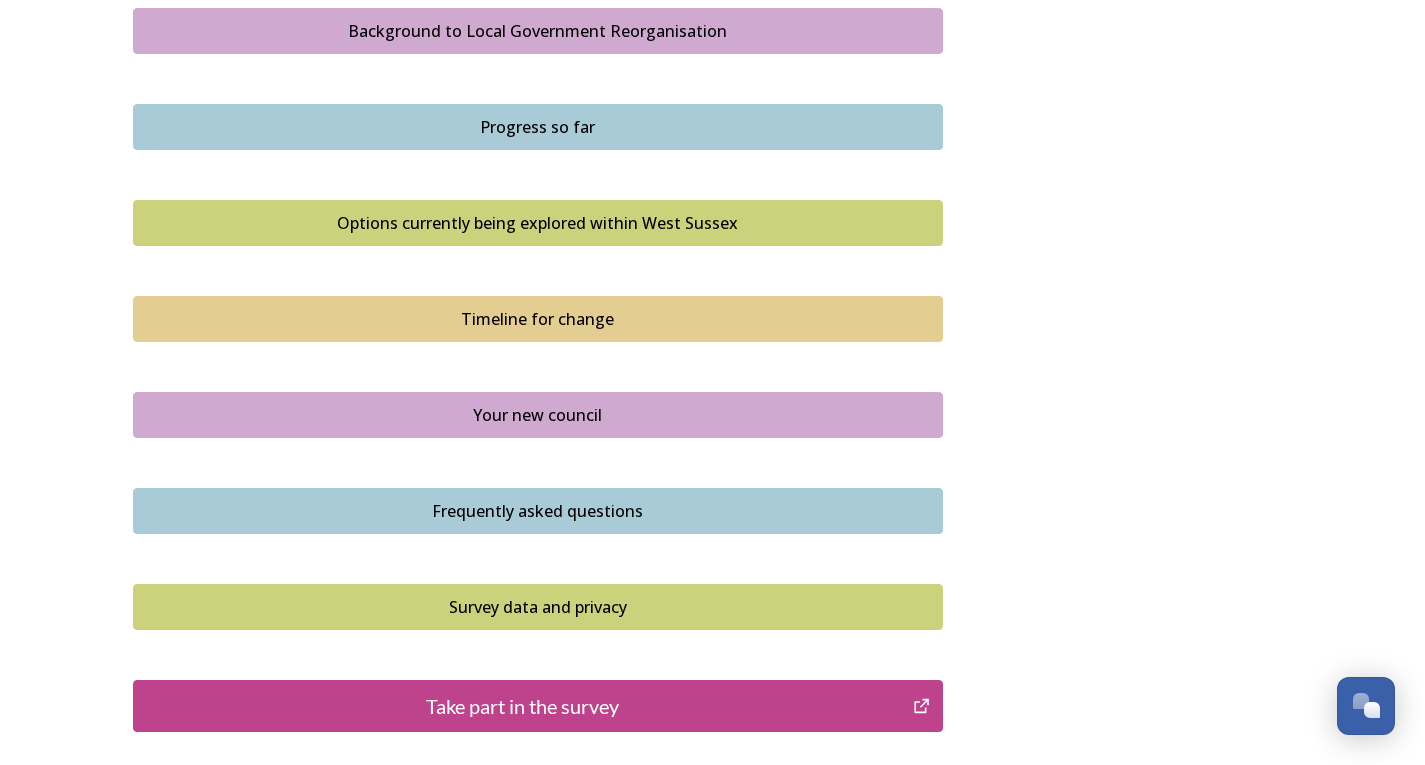 click on "Frequently asked questions" at bounding box center (538, 511) 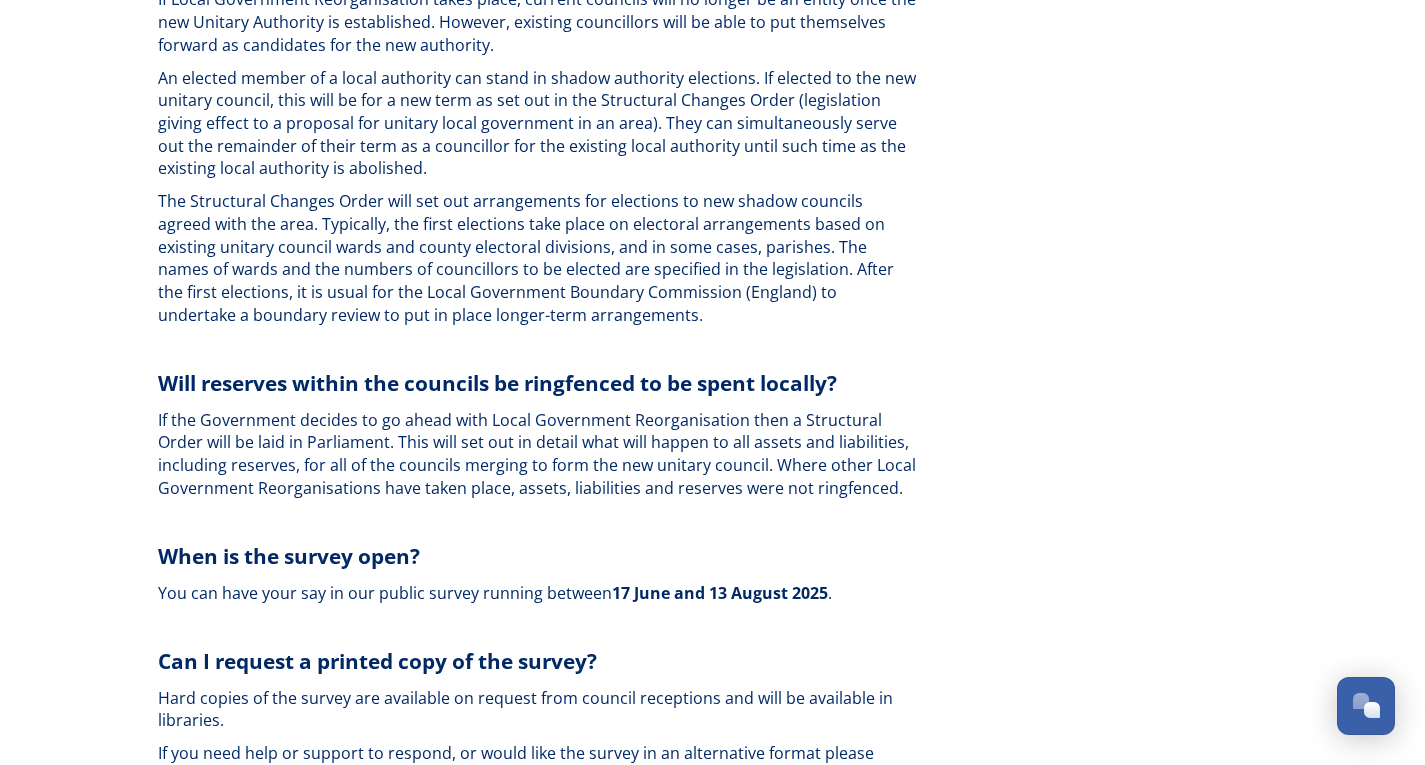 scroll, scrollTop: 5400, scrollLeft: 0, axis: vertical 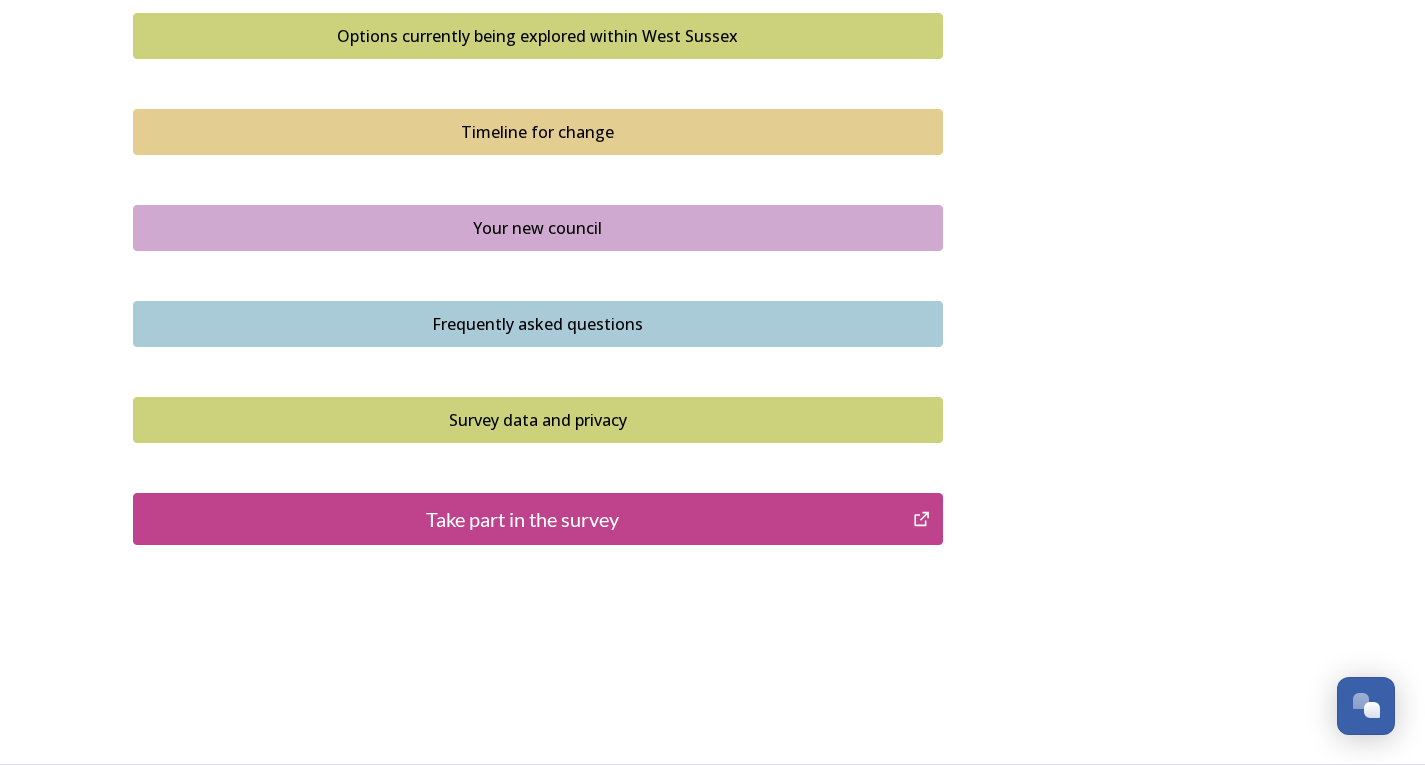 click on "Take part in the survey" at bounding box center [523, 519] 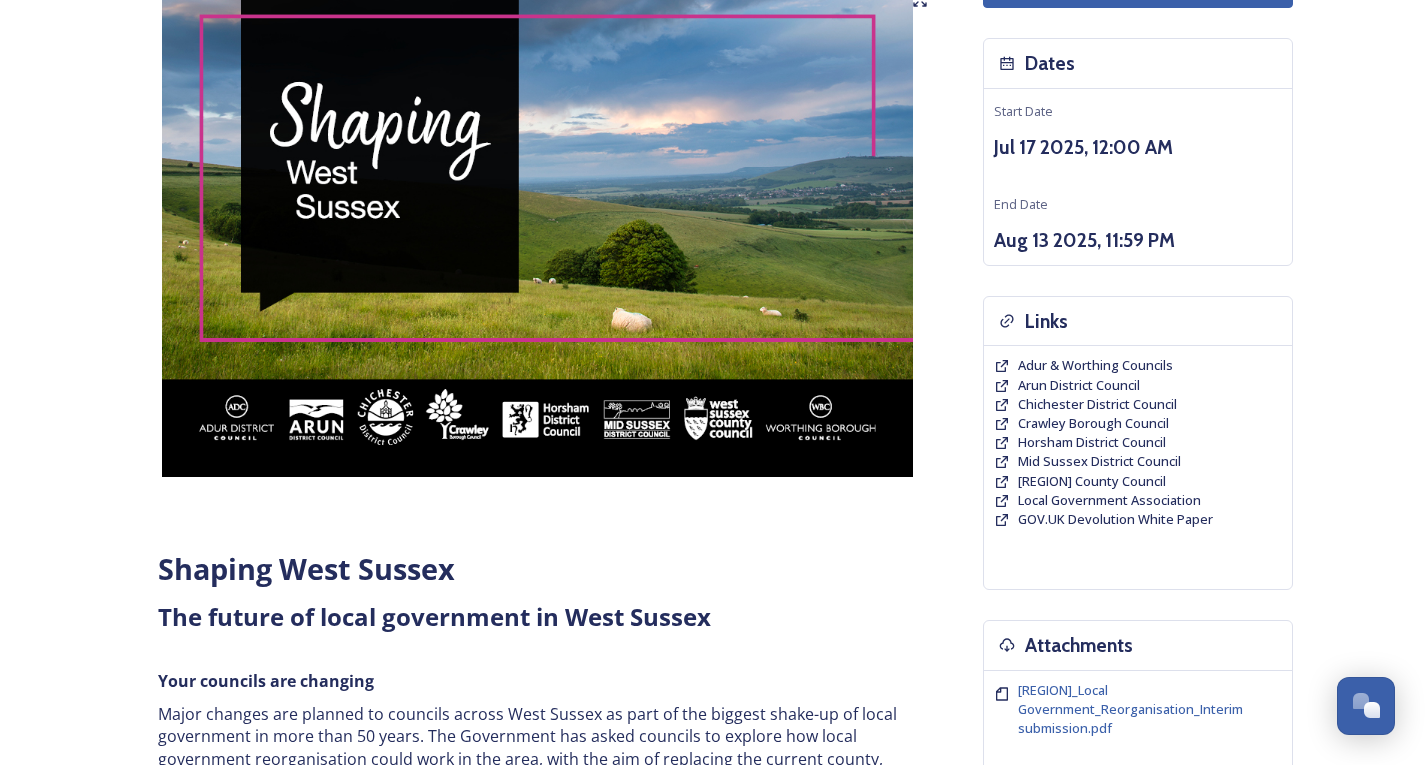 scroll, scrollTop: 0, scrollLeft: 0, axis: both 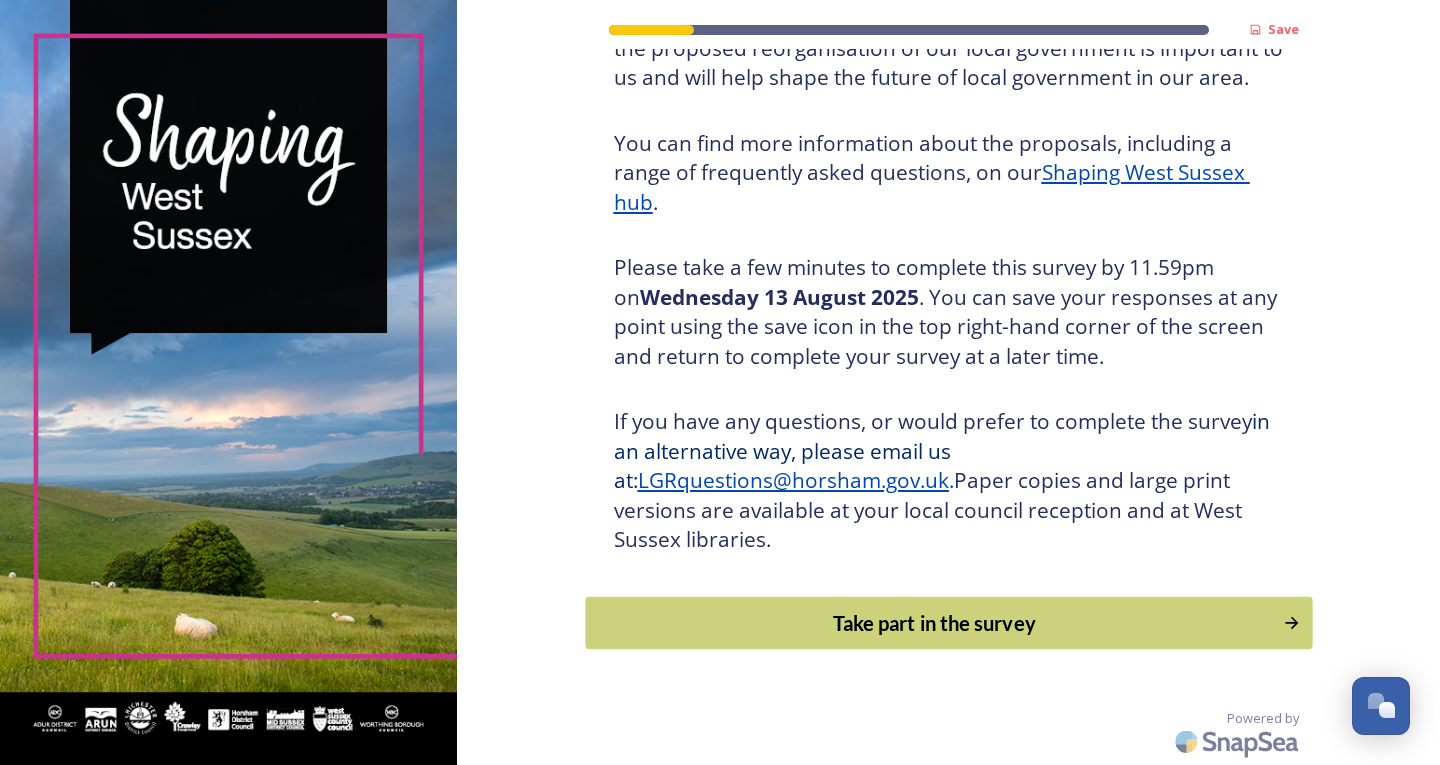 click on "Take part in the survey" at bounding box center [934, 623] 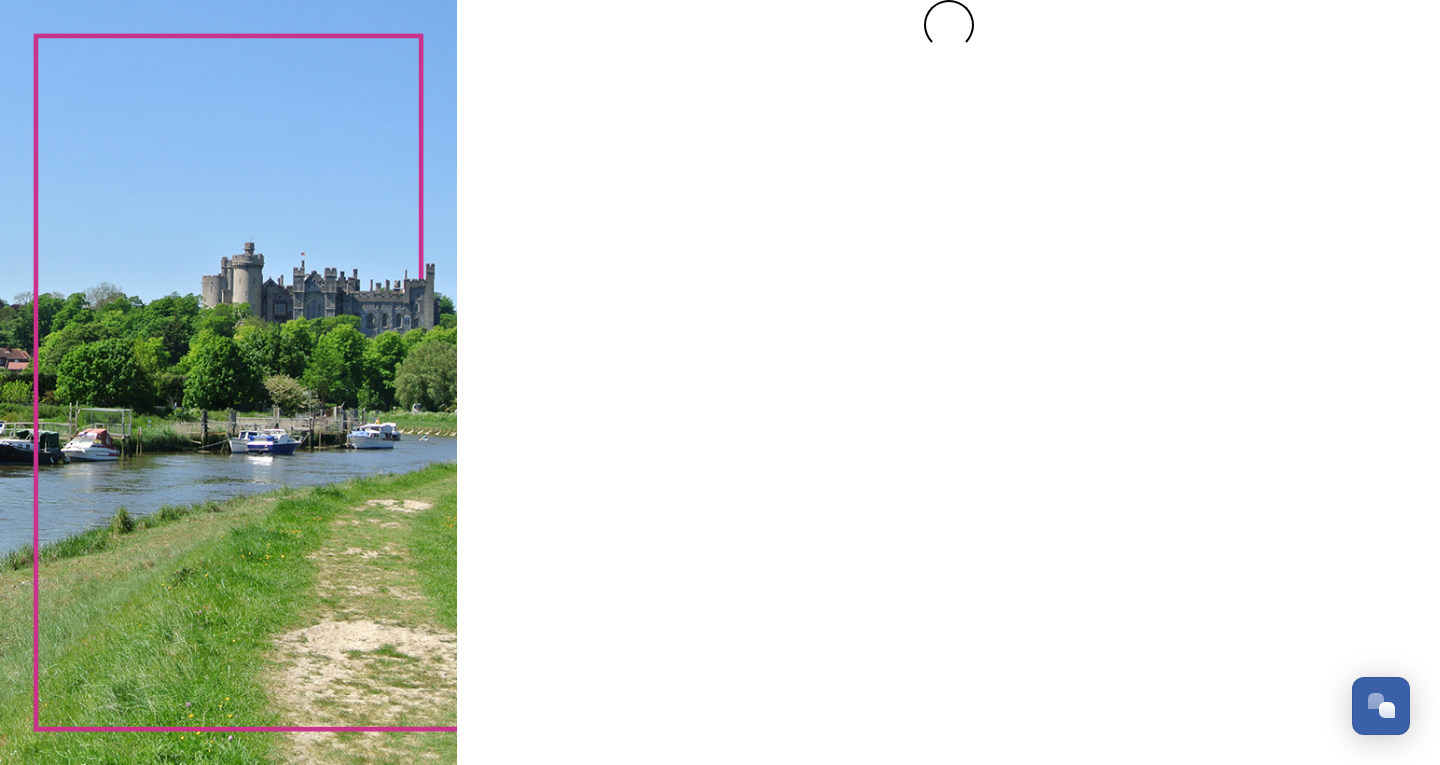 scroll, scrollTop: 0, scrollLeft: 0, axis: both 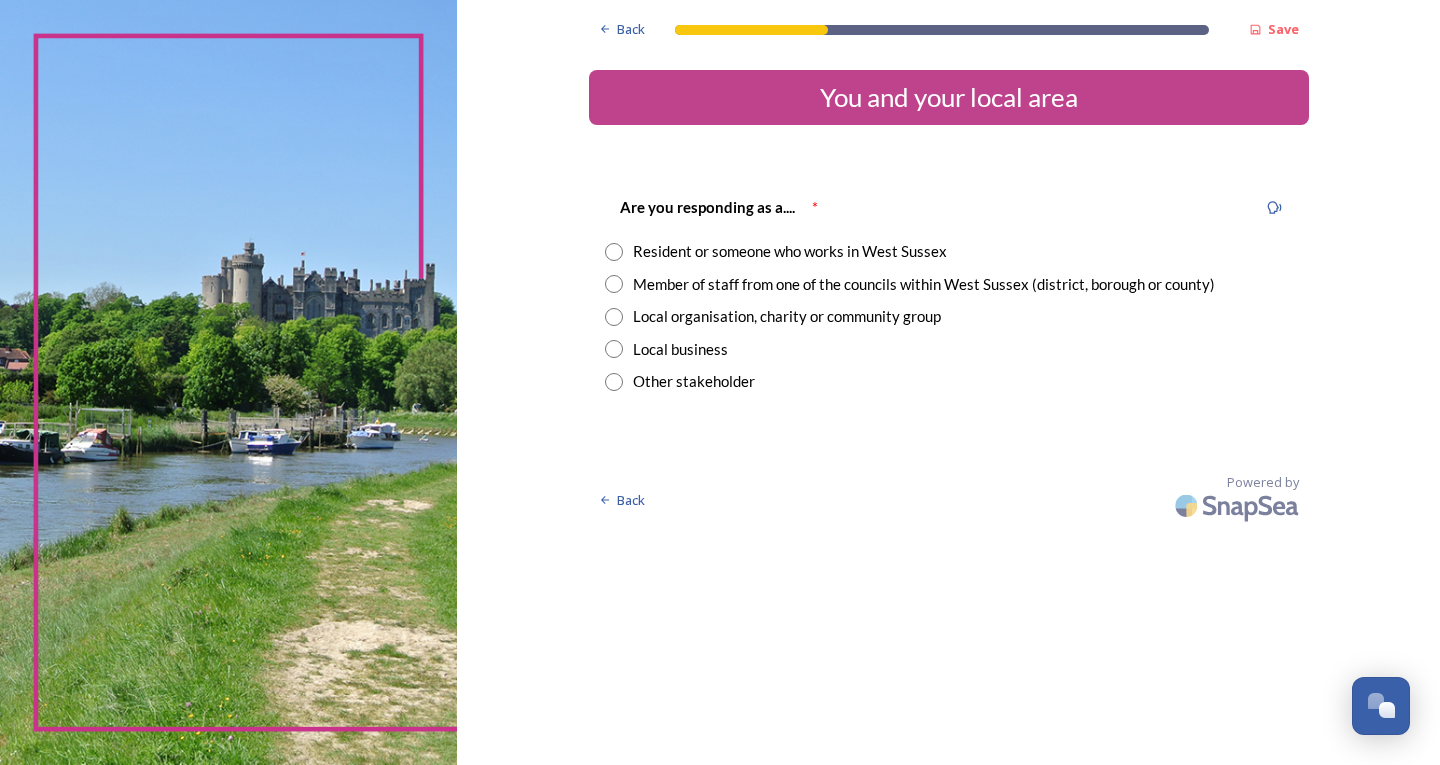 click at bounding box center [614, 317] 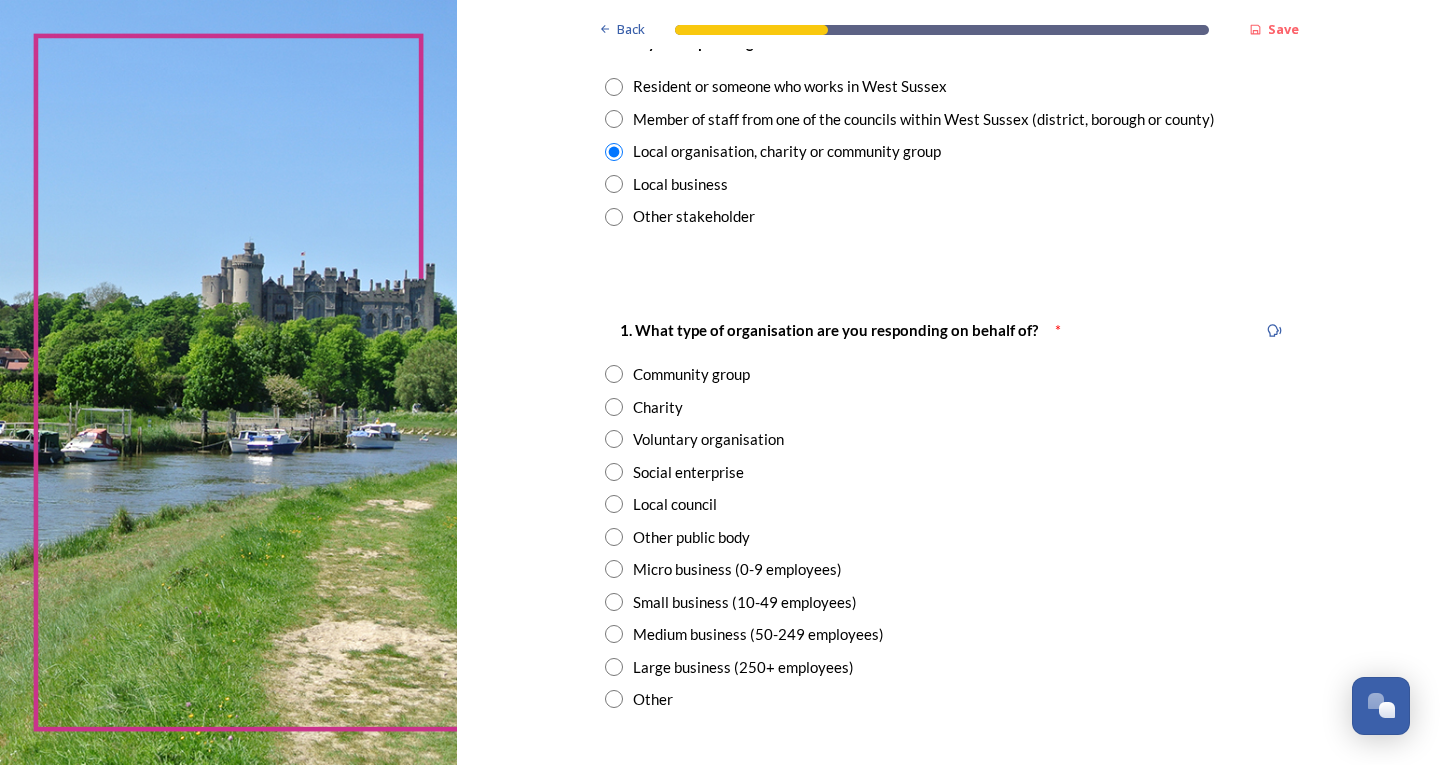 scroll, scrollTop: 200, scrollLeft: 0, axis: vertical 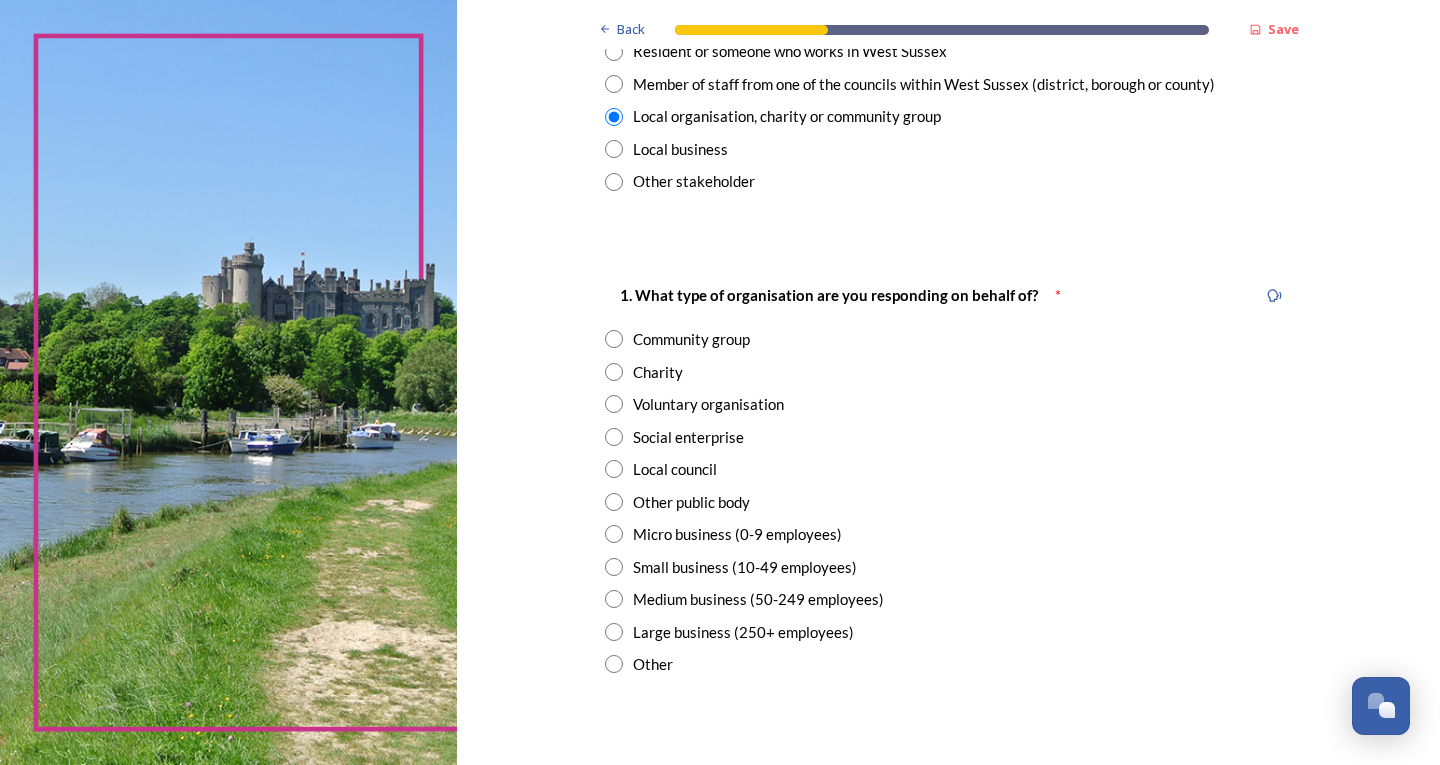 click at bounding box center (614, 339) 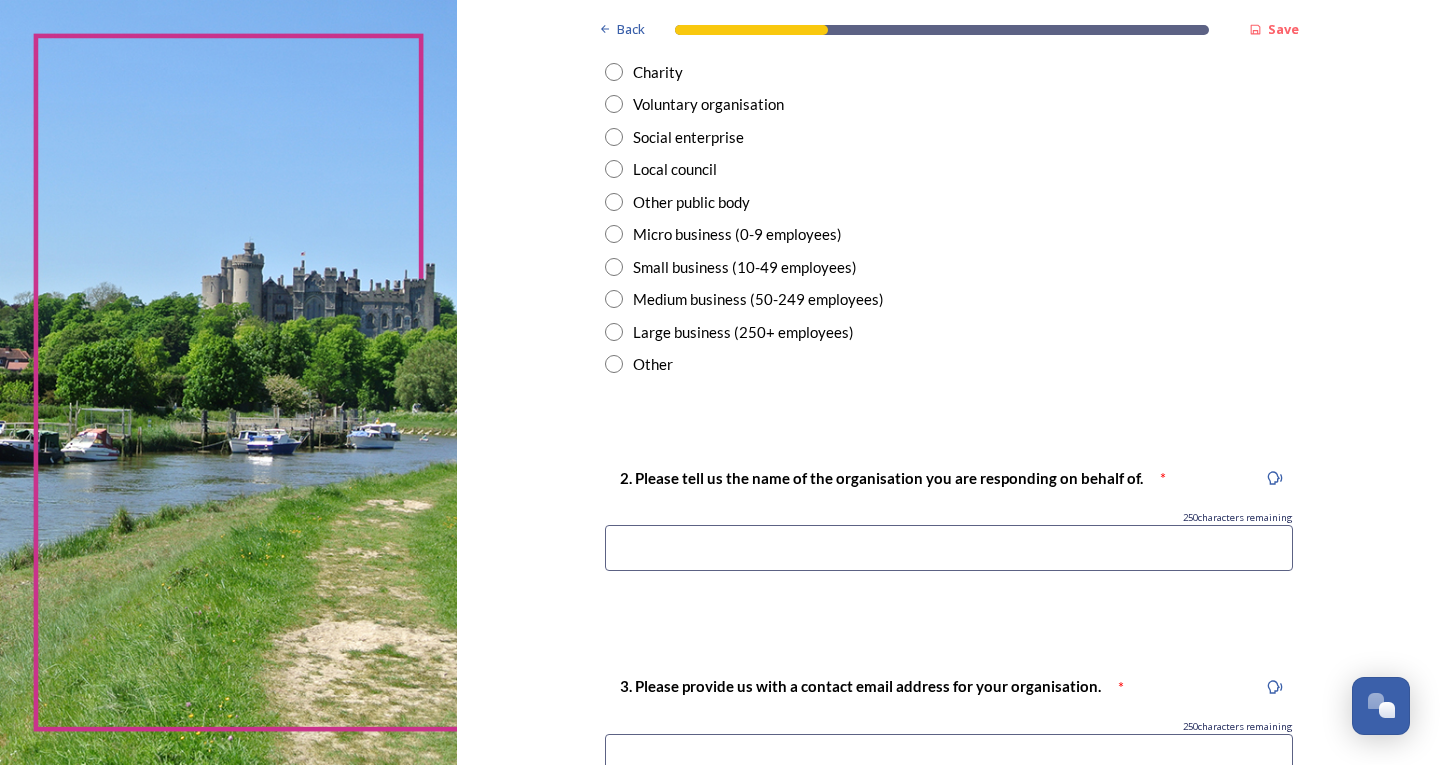 scroll, scrollTop: 700, scrollLeft: 0, axis: vertical 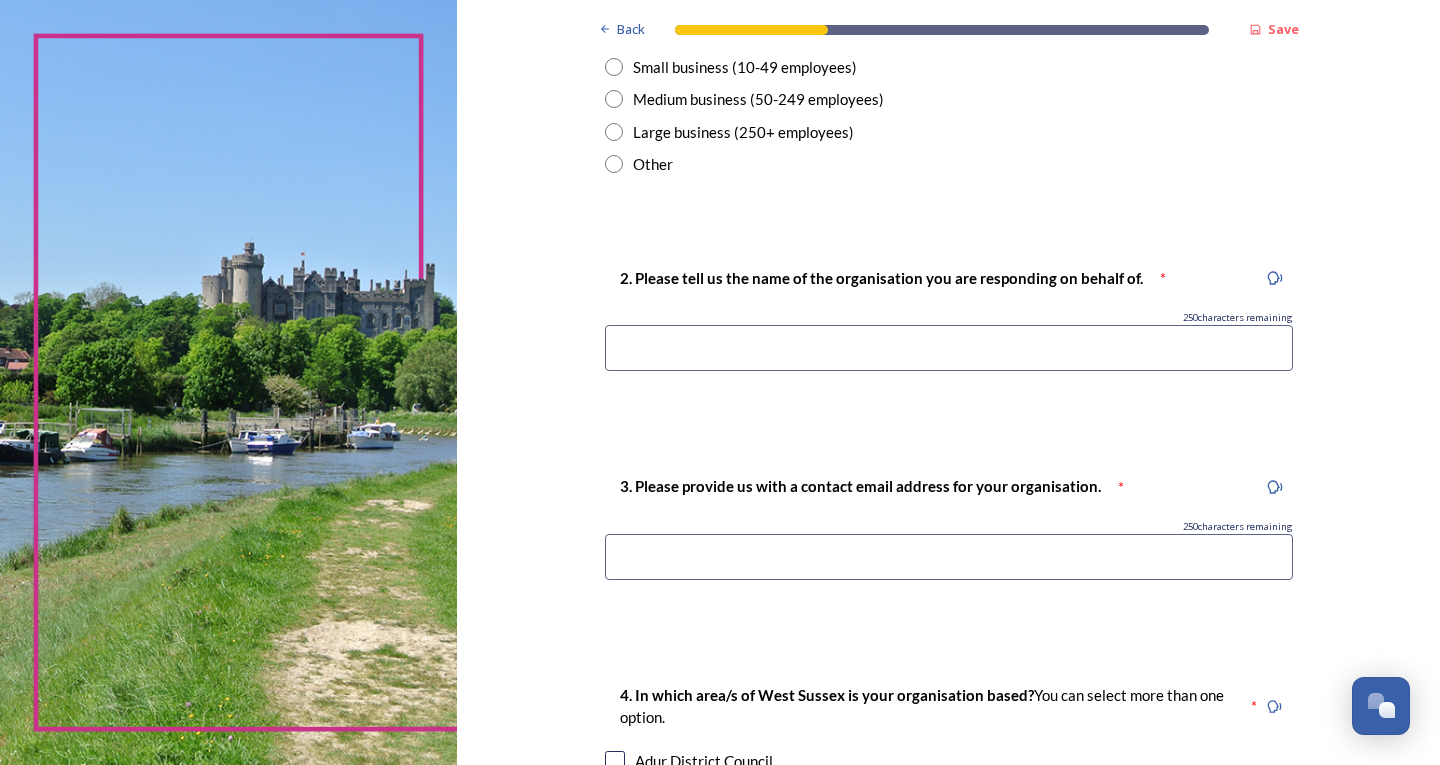 click at bounding box center [949, 348] 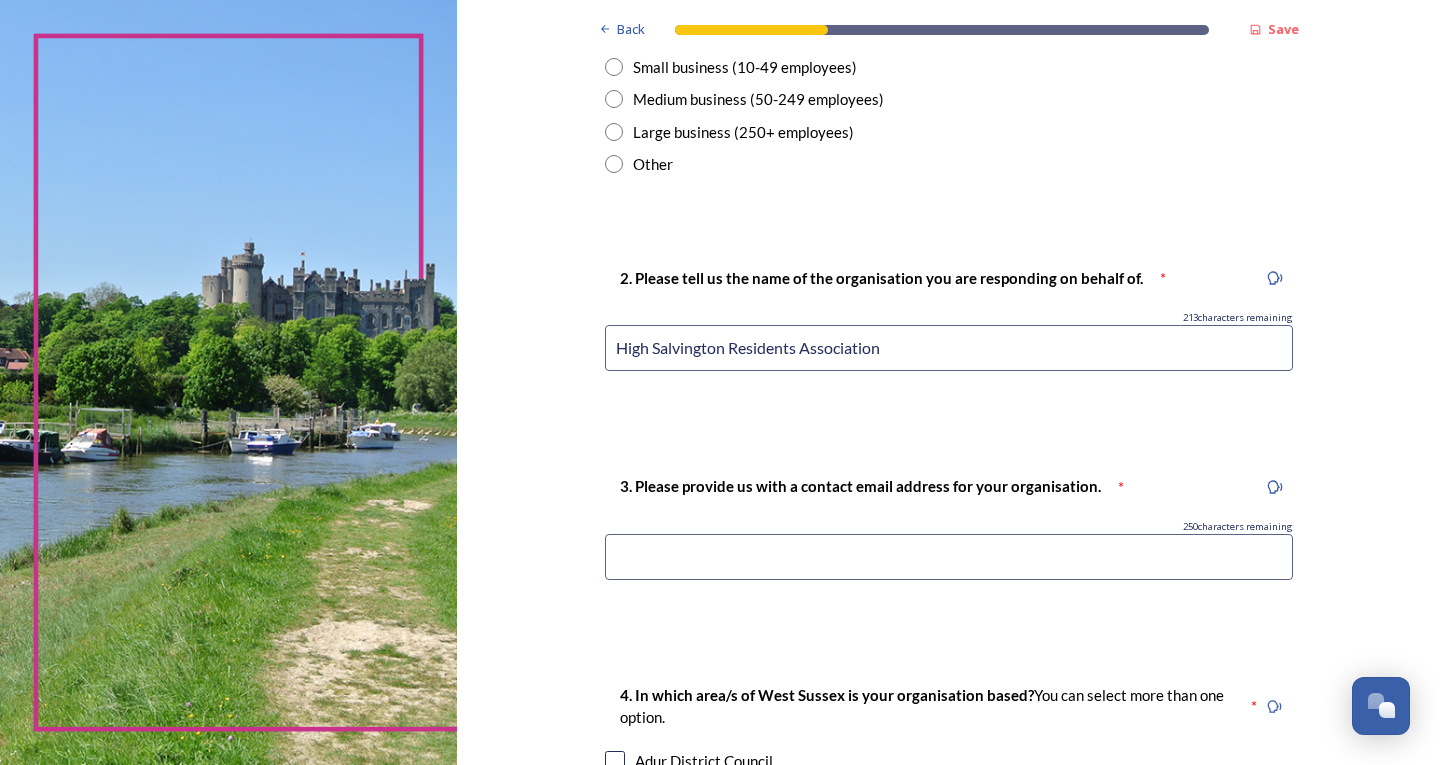 type on "High Salvington Residents Association" 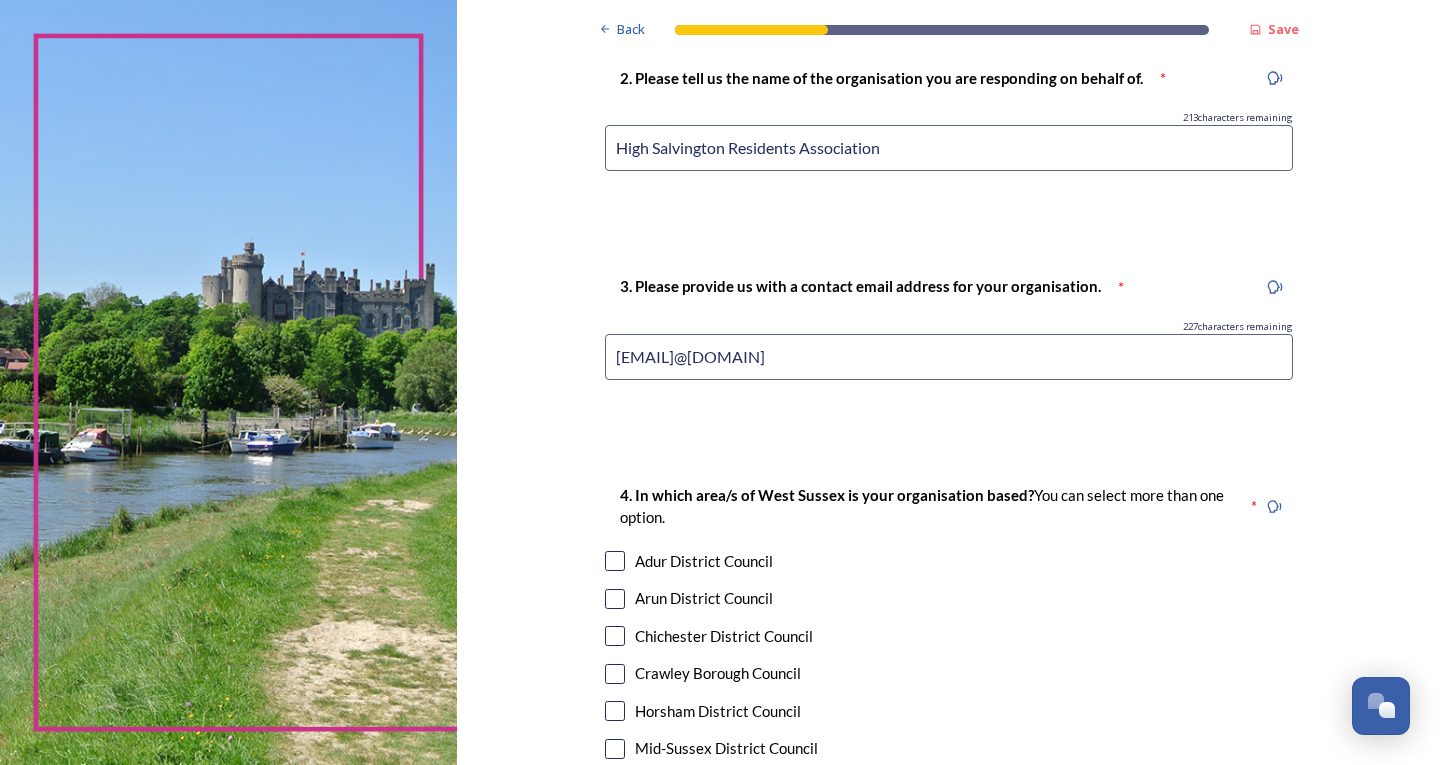 scroll, scrollTop: 1000, scrollLeft: 0, axis: vertical 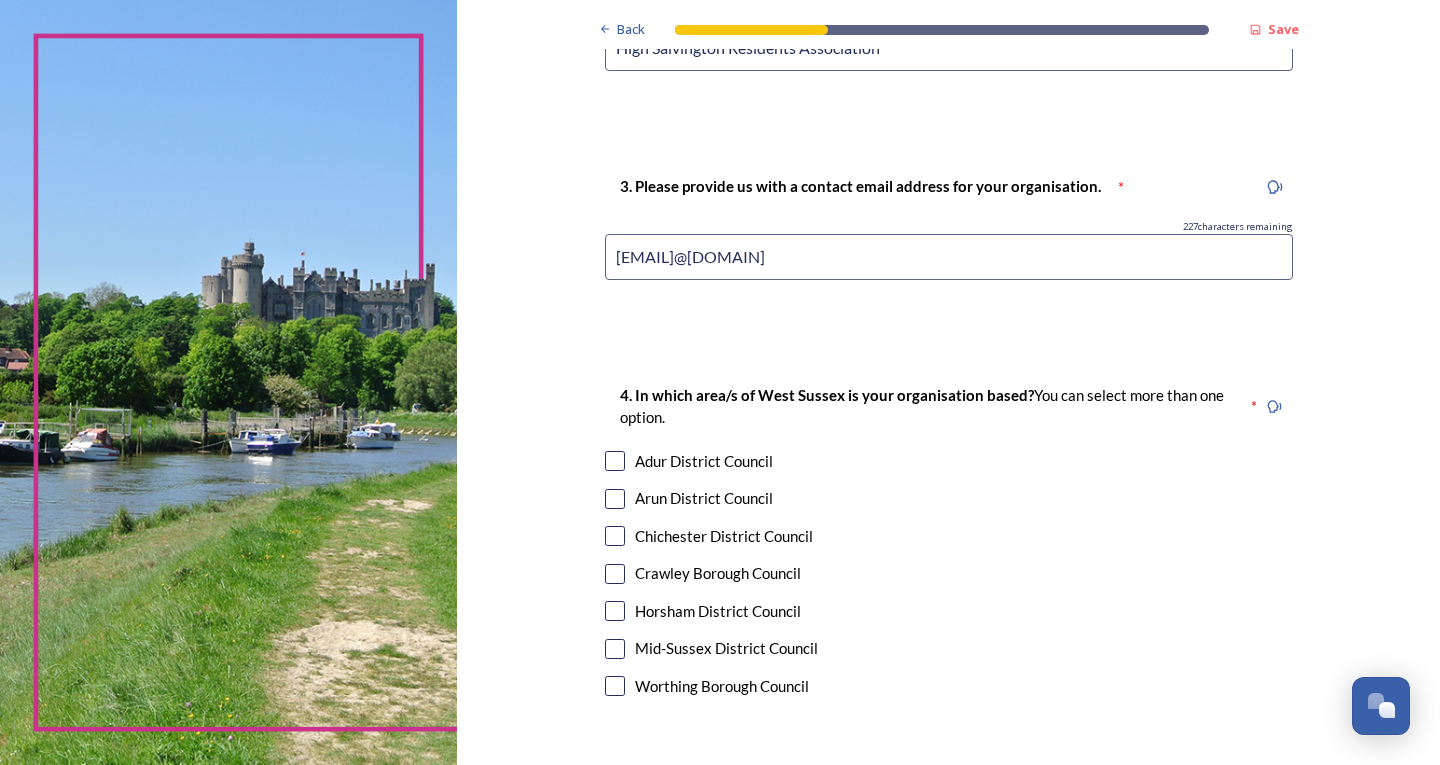 type on "mary.hsra@hotmail.co.uk" 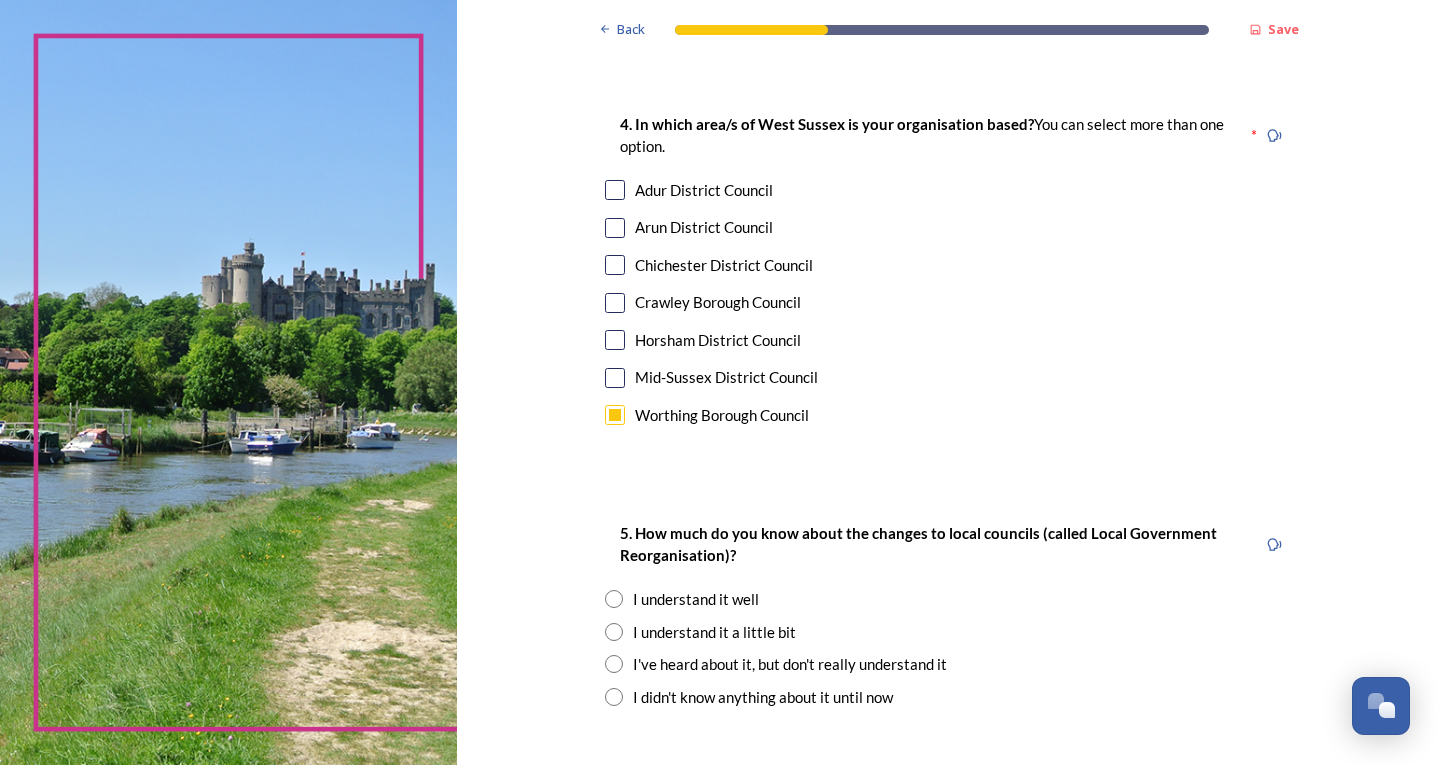 scroll, scrollTop: 1300, scrollLeft: 0, axis: vertical 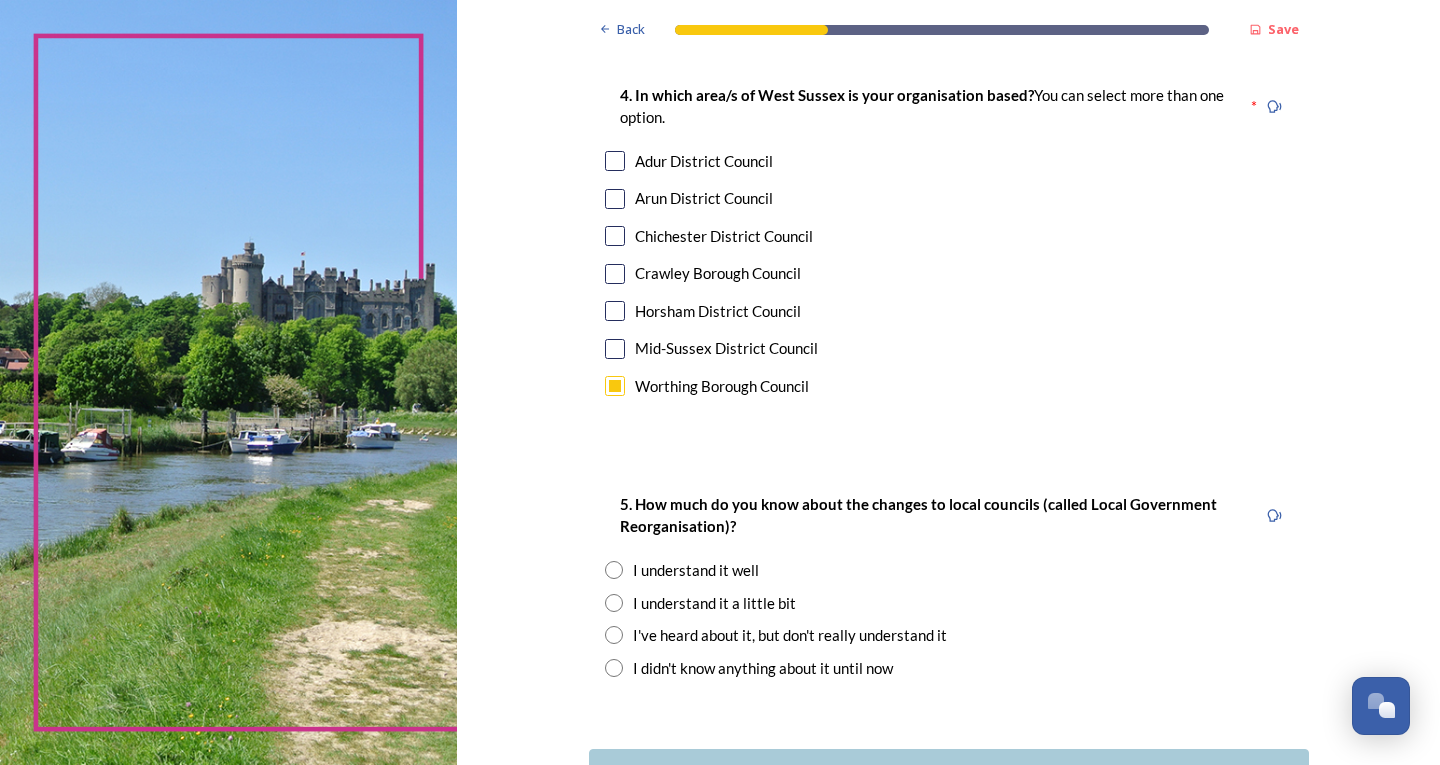 click at bounding box center [614, 603] 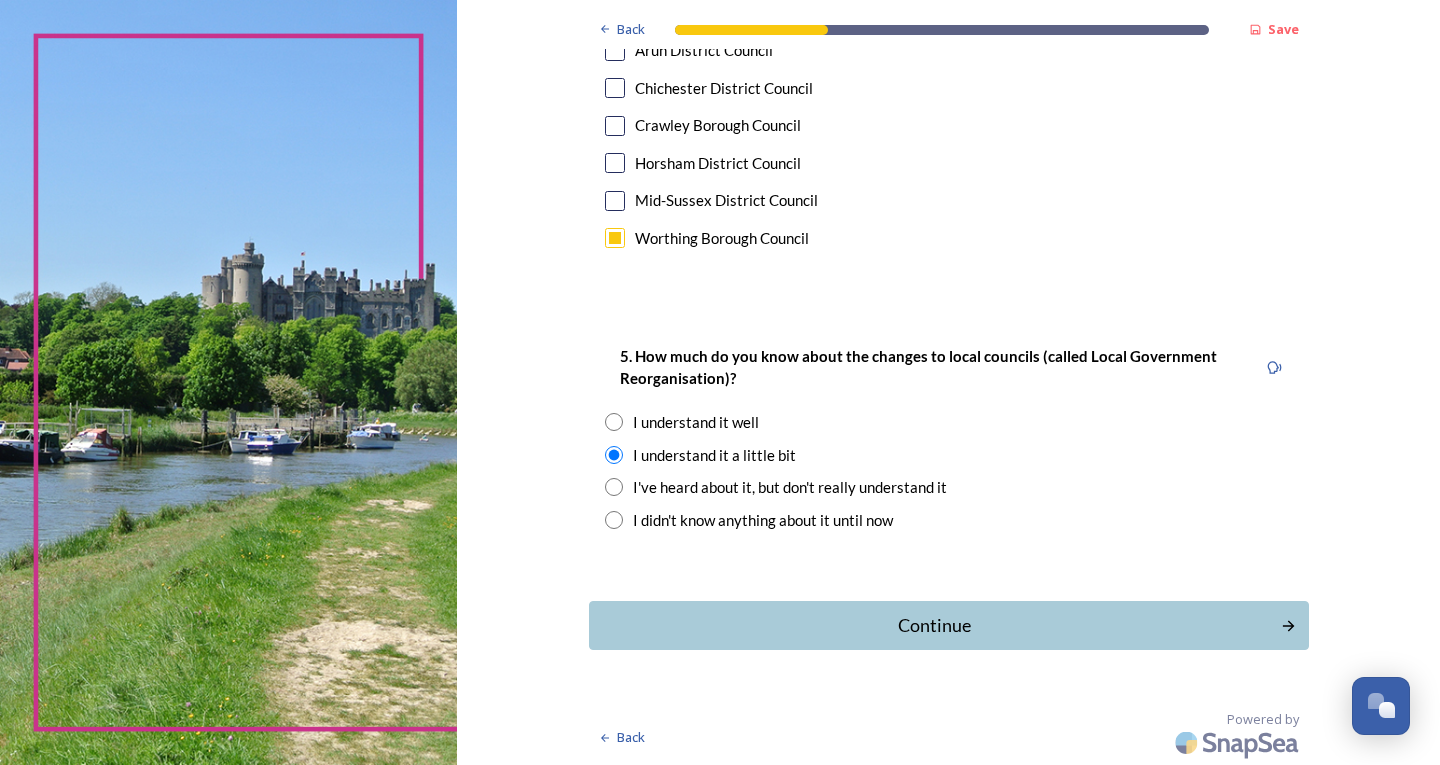 scroll, scrollTop: 1449, scrollLeft: 0, axis: vertical 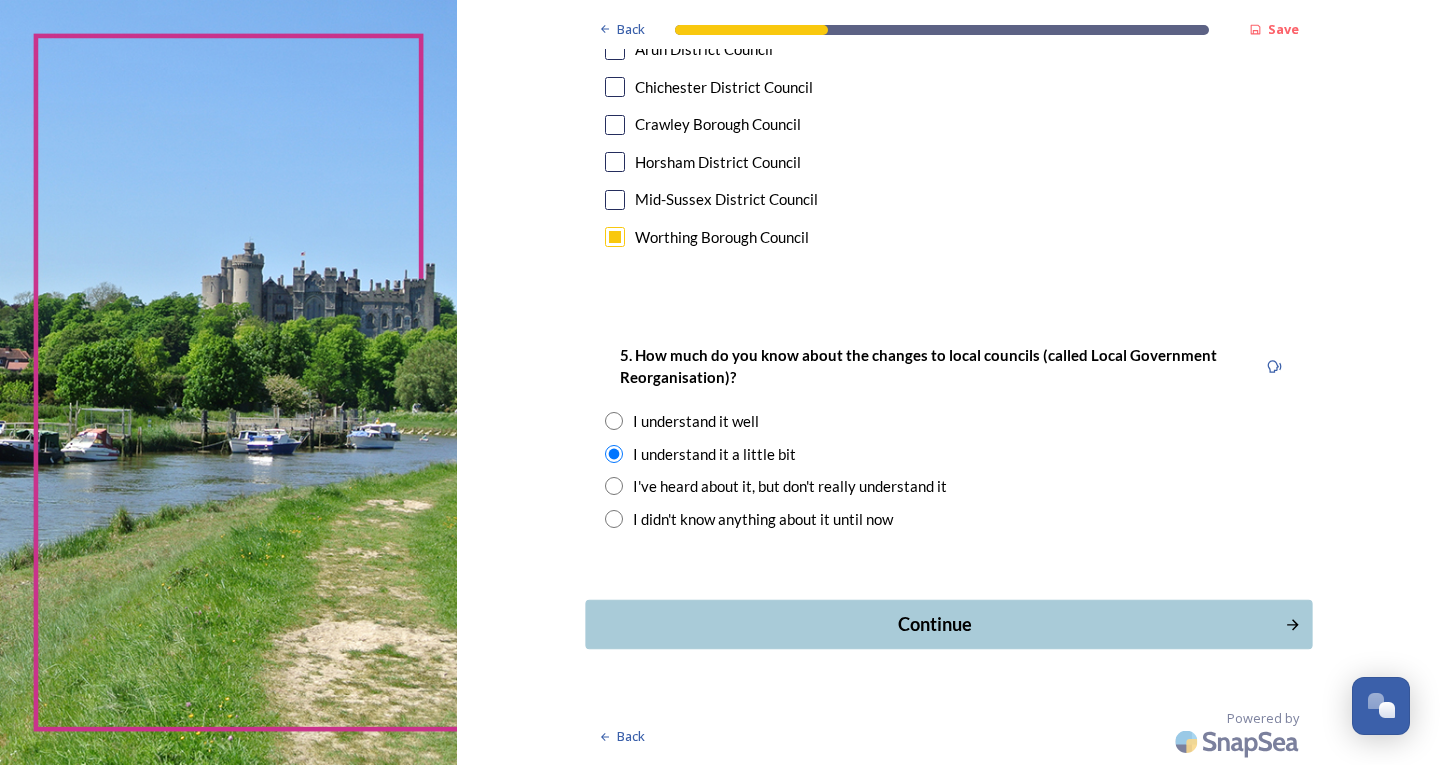 click on "Continue" at bounding box center (934, 624) 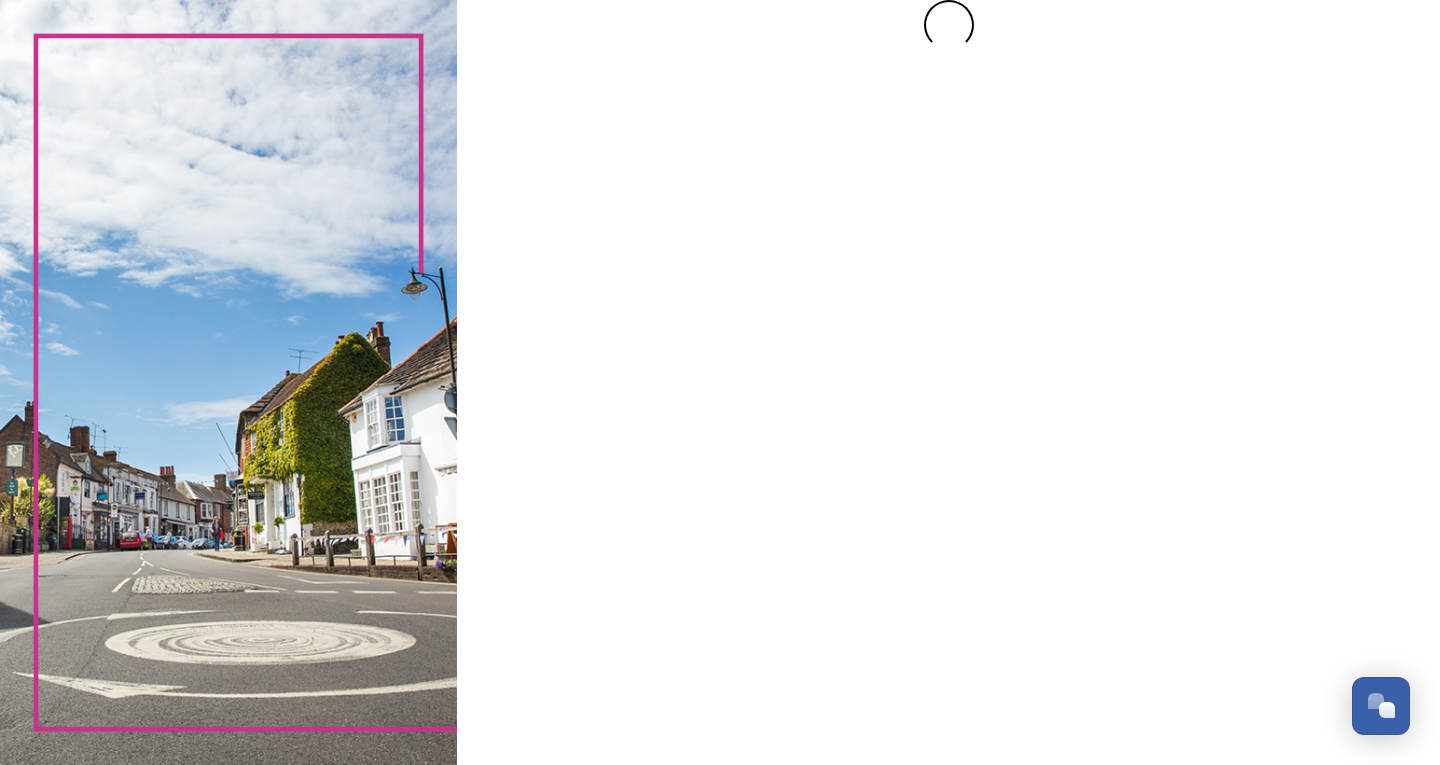 scroll, scrollTop: 0, scrollLeft: 0, axis: both 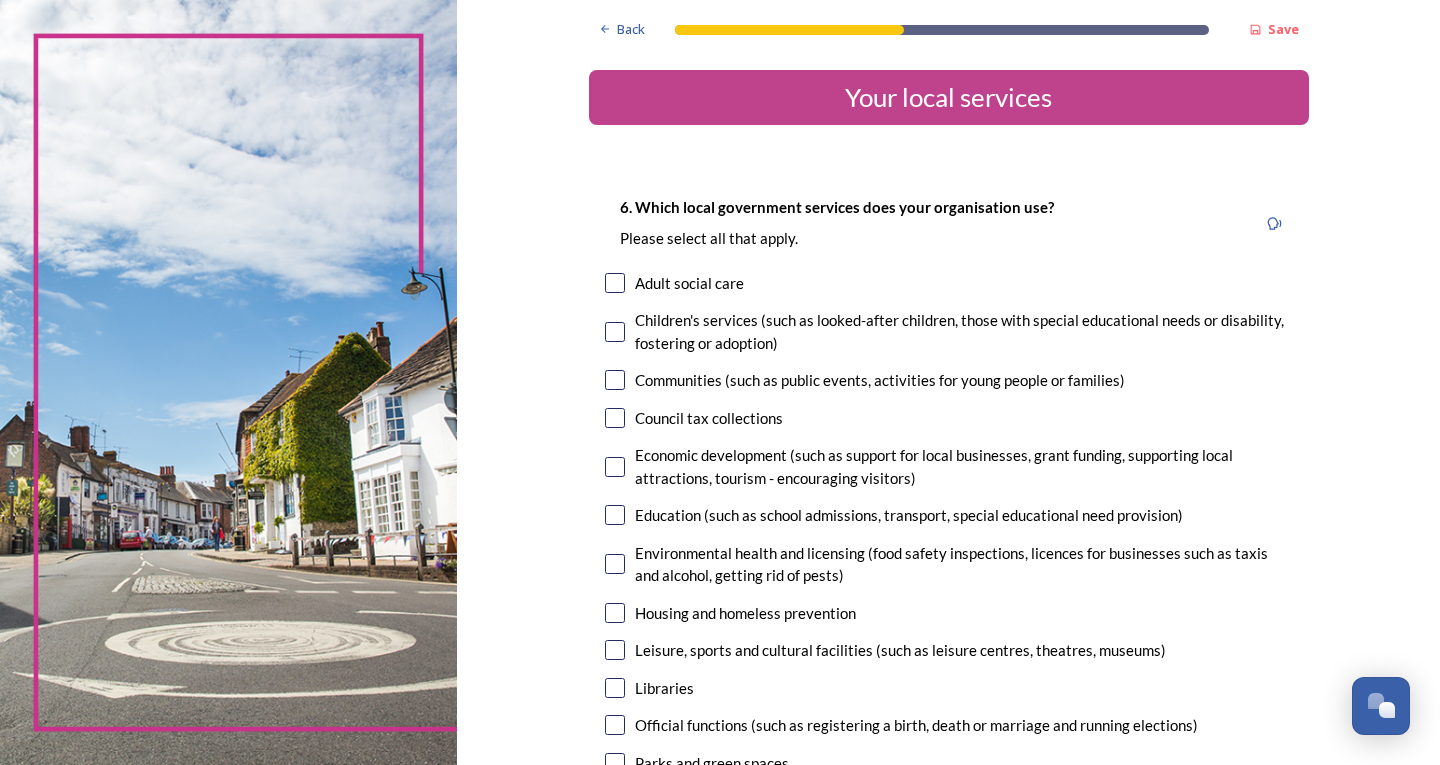 click at bounding box center (615, 380) 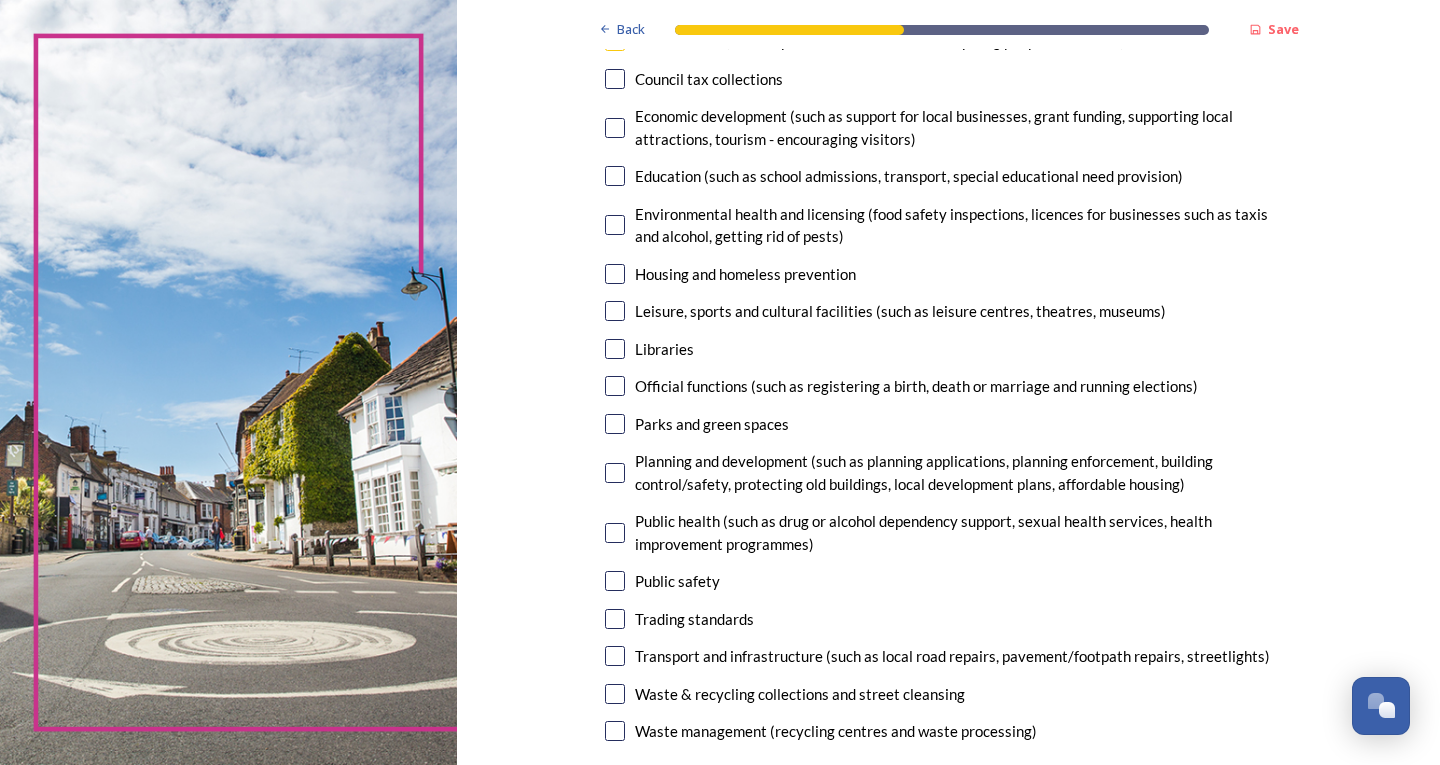 scroll, scrollTop: 400, scrollLeft: 0, axis: vertical 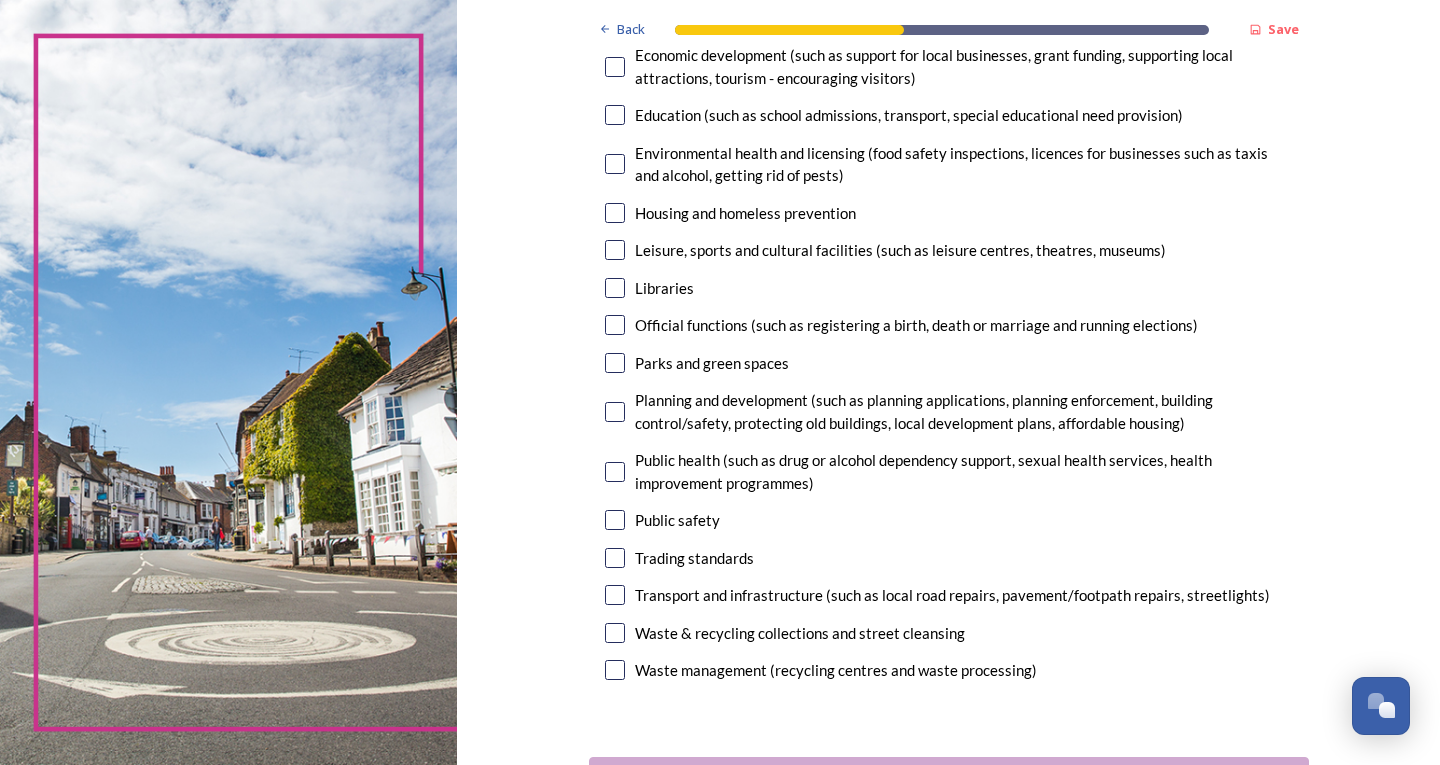 click at bounding box center [615, 412] 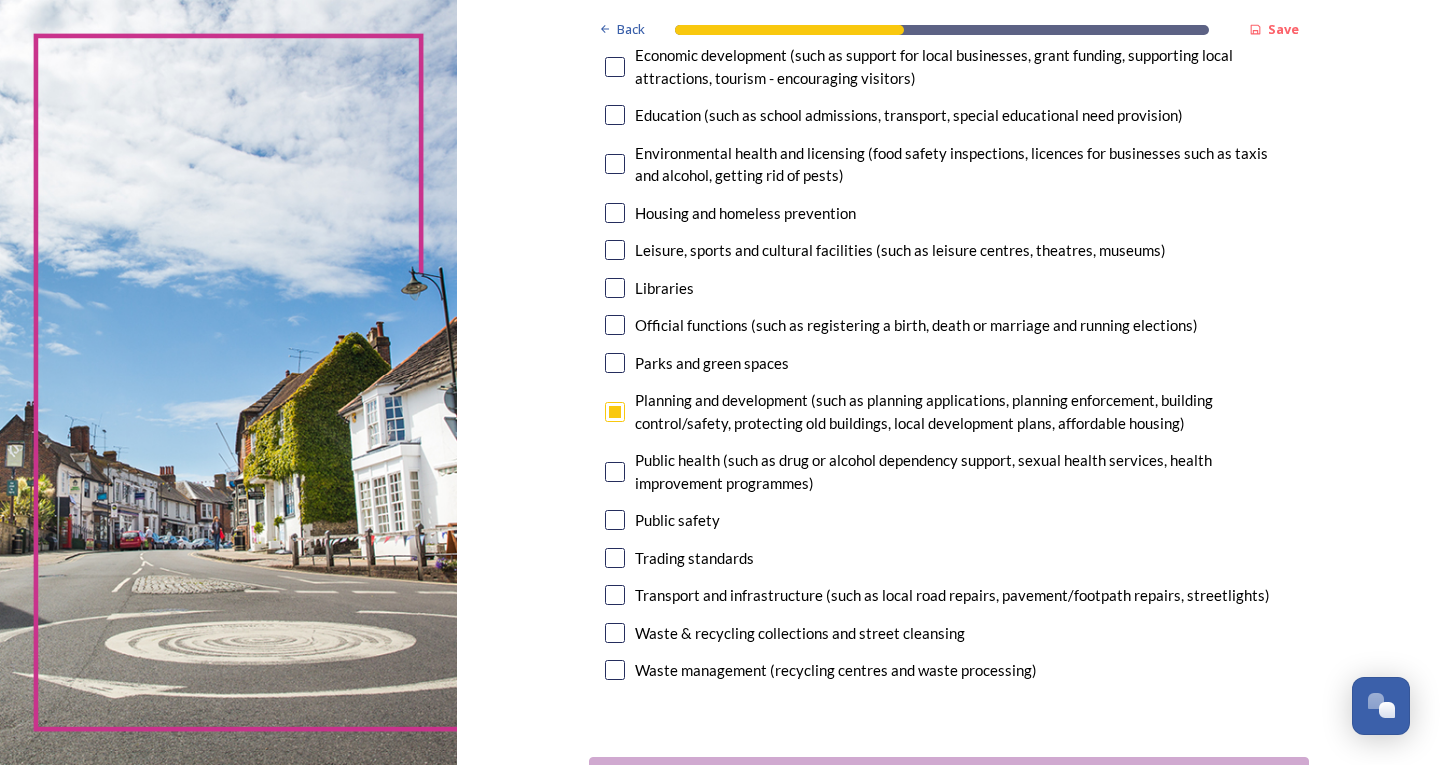 click at bounding box center [615, 595] 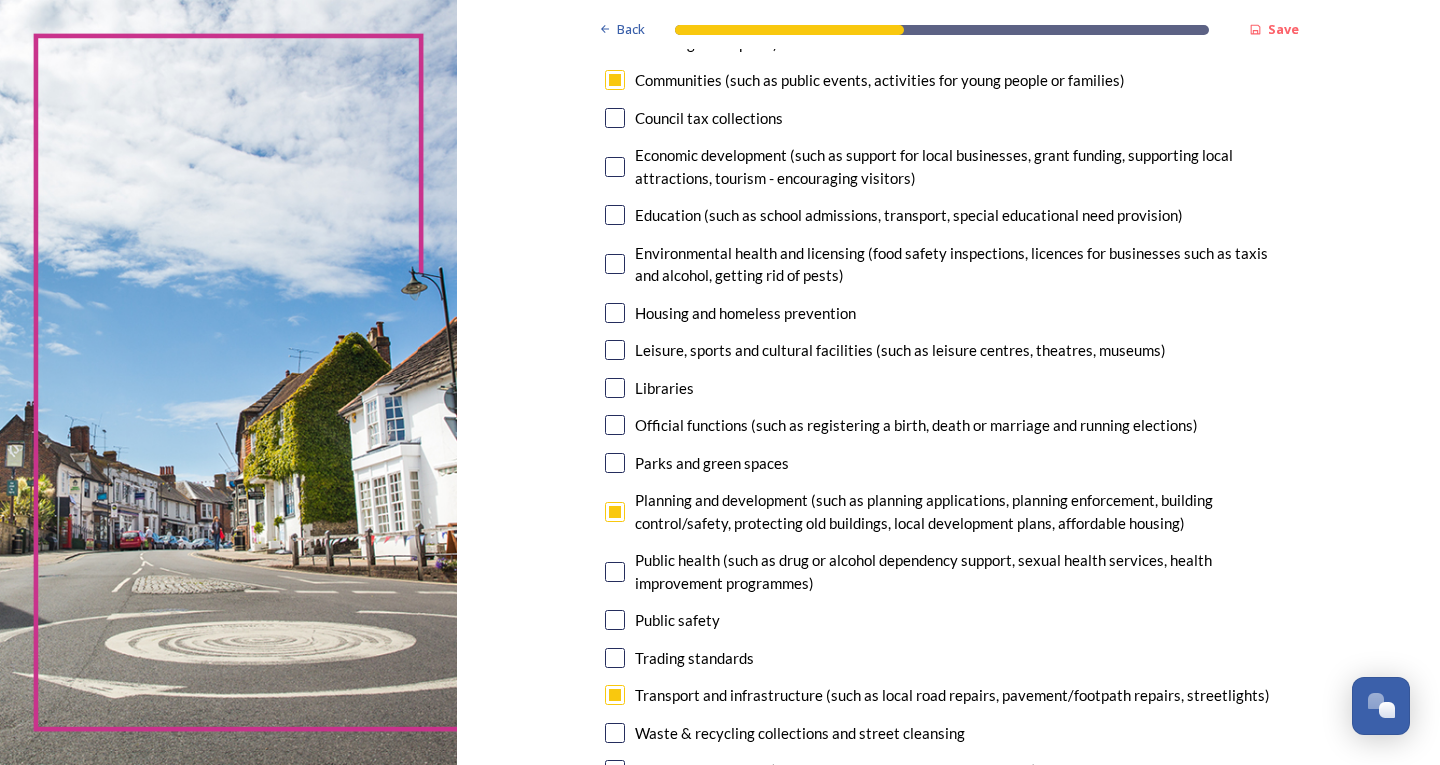 scroll, scrollTop: 400, scrollLeft: 0, axis: vertical 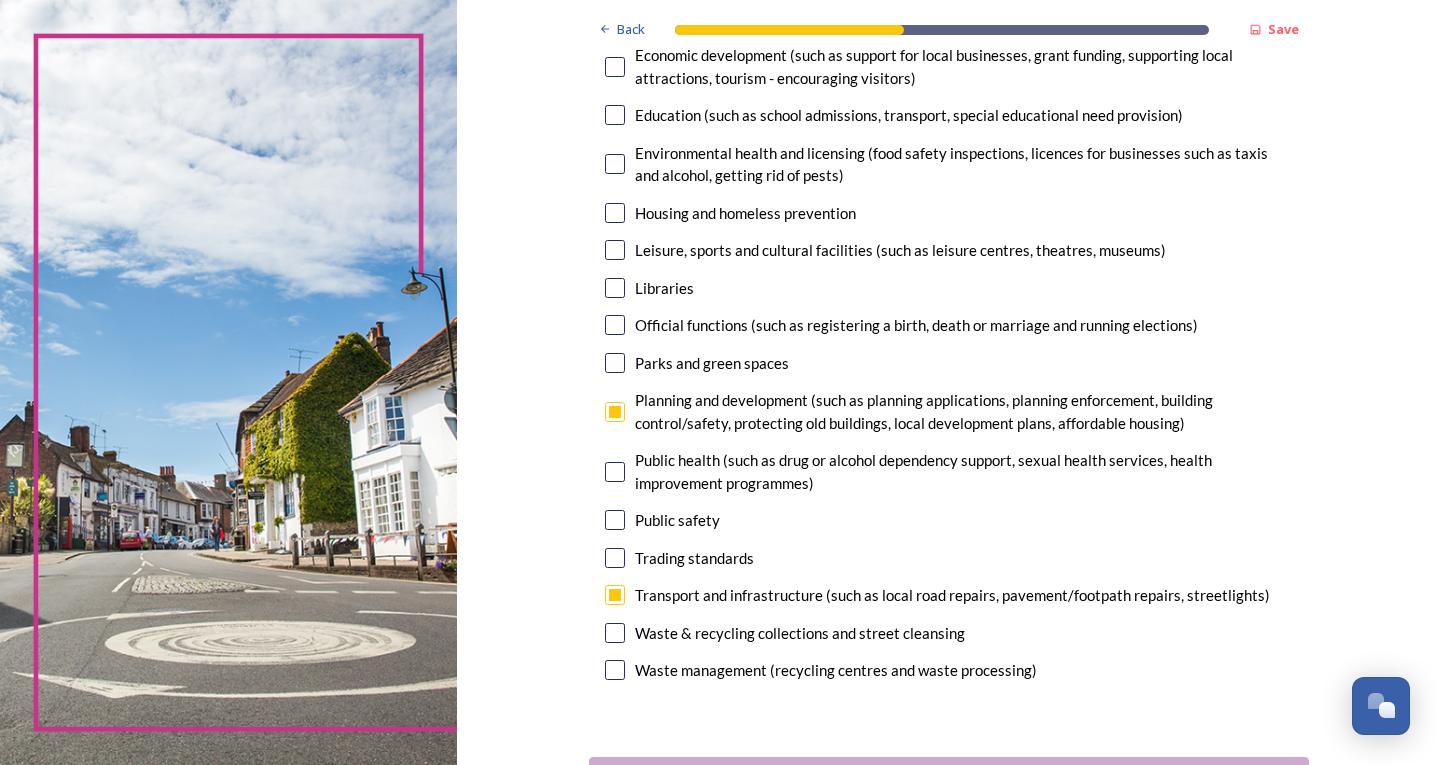 click at bounding box center (615, 520) 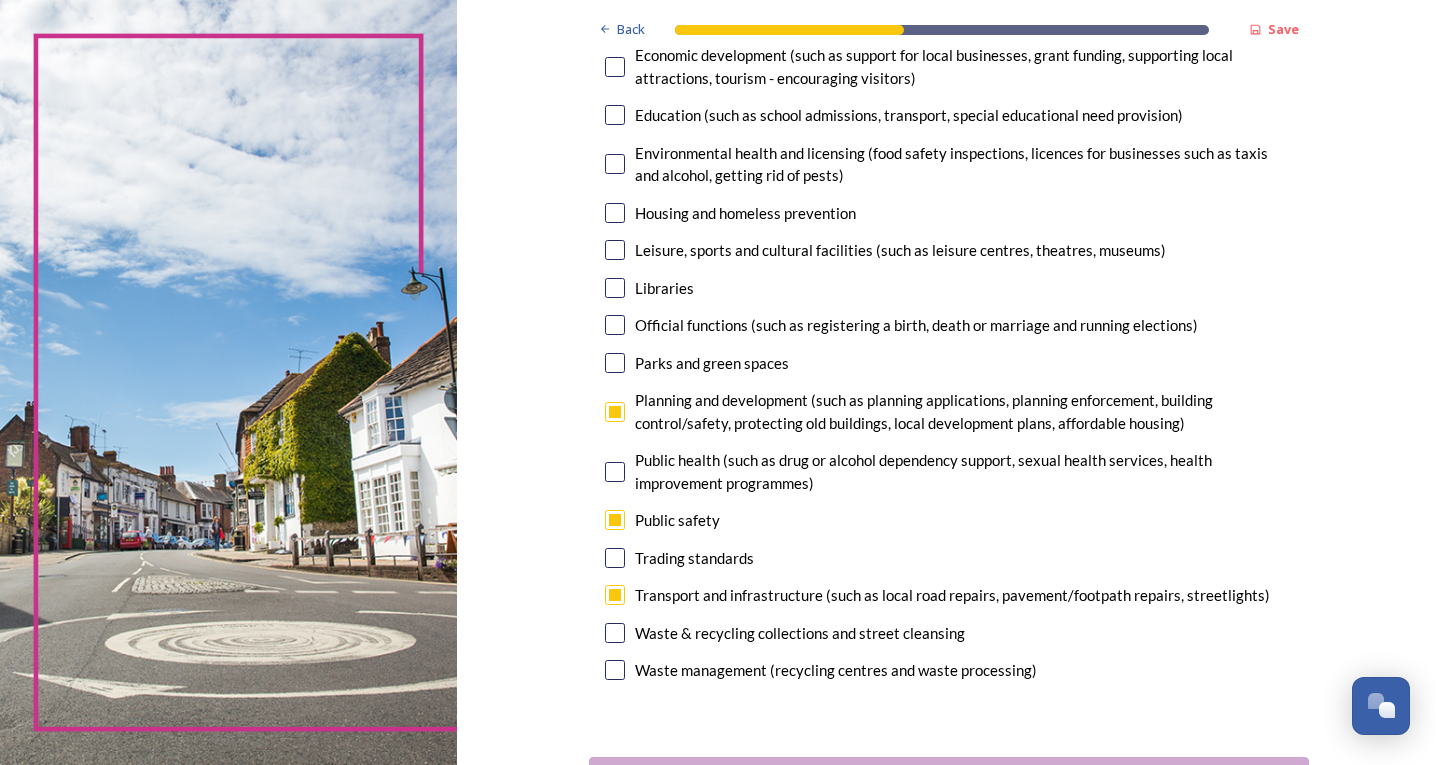 click at bounding box center [615, 633] 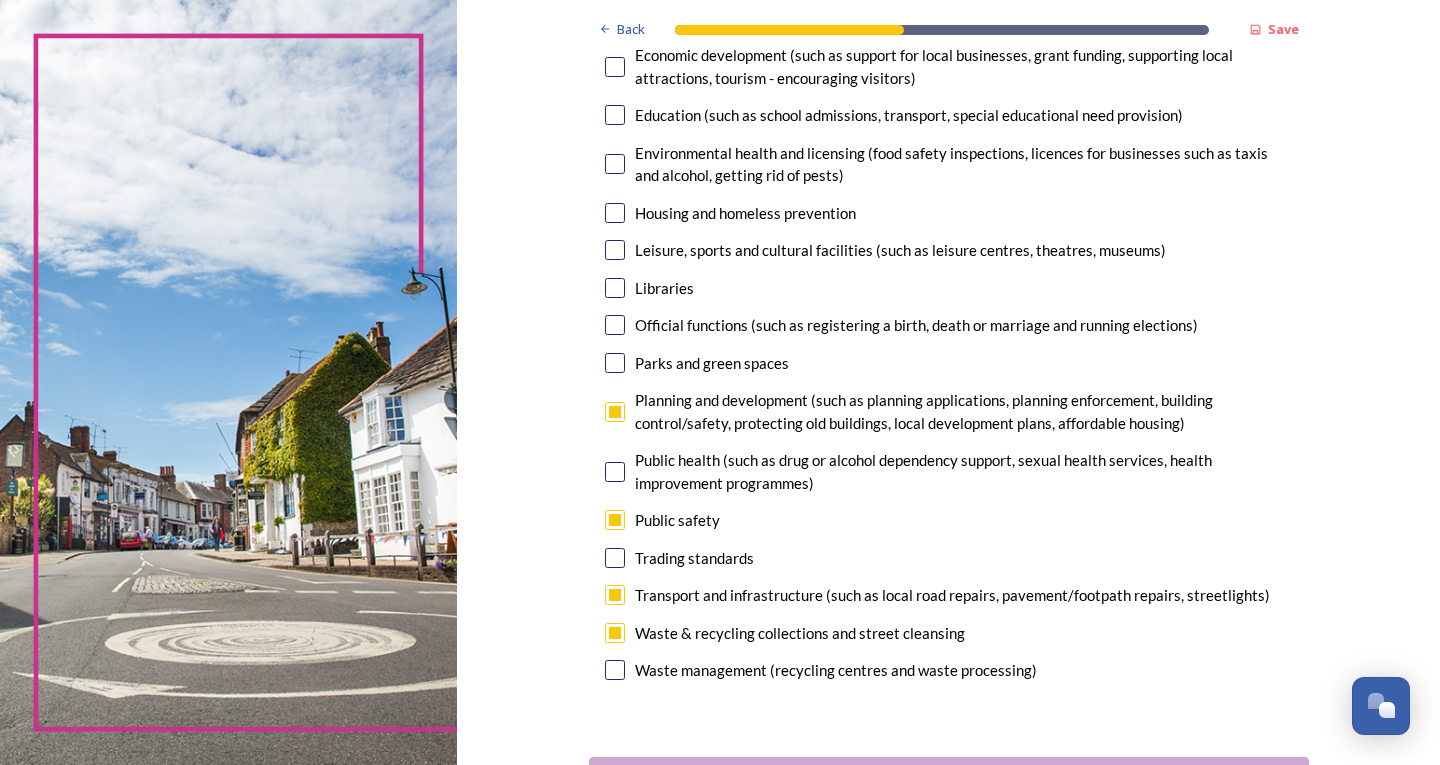 click at bounding box center (615, 363) 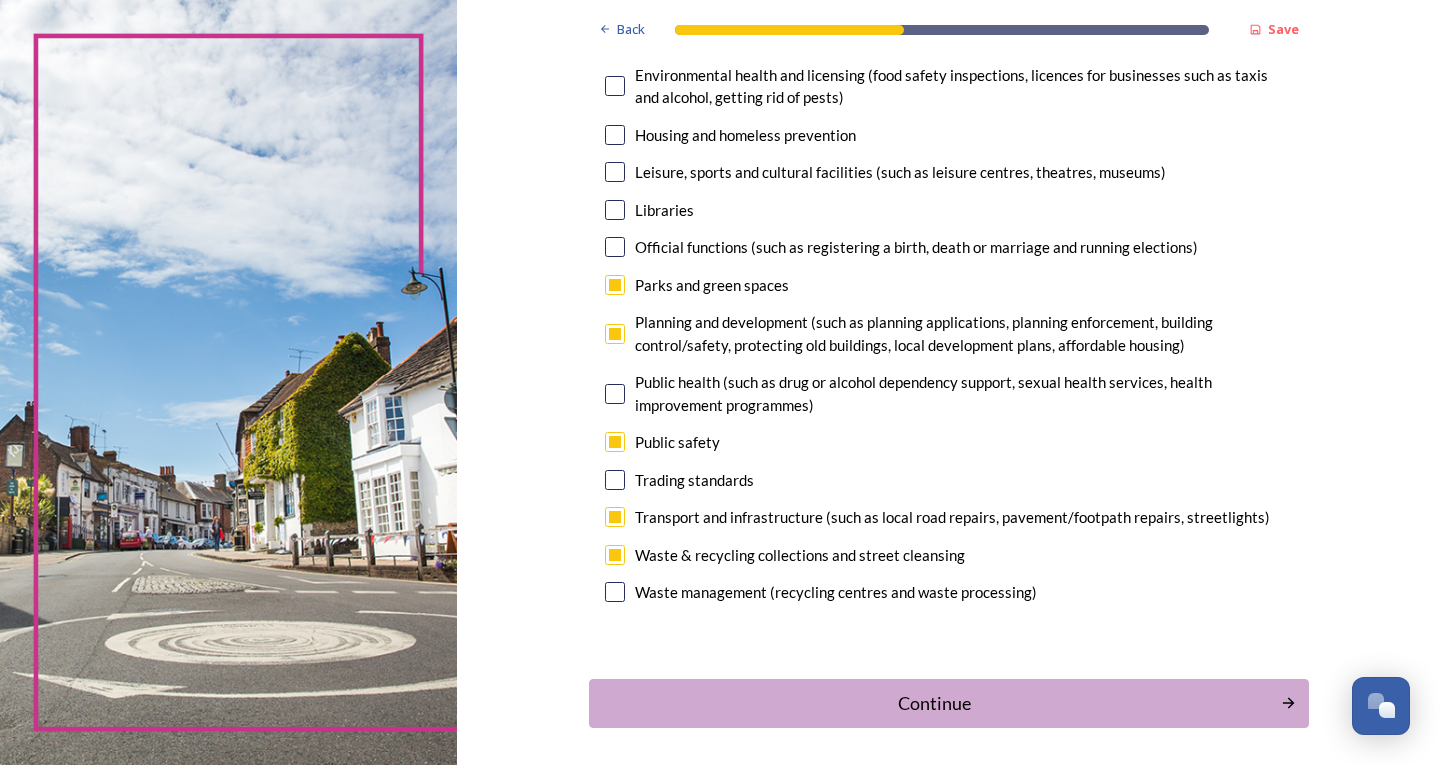 scroll, scrollTop: 557, scrollLeft: 0, axis: vertical 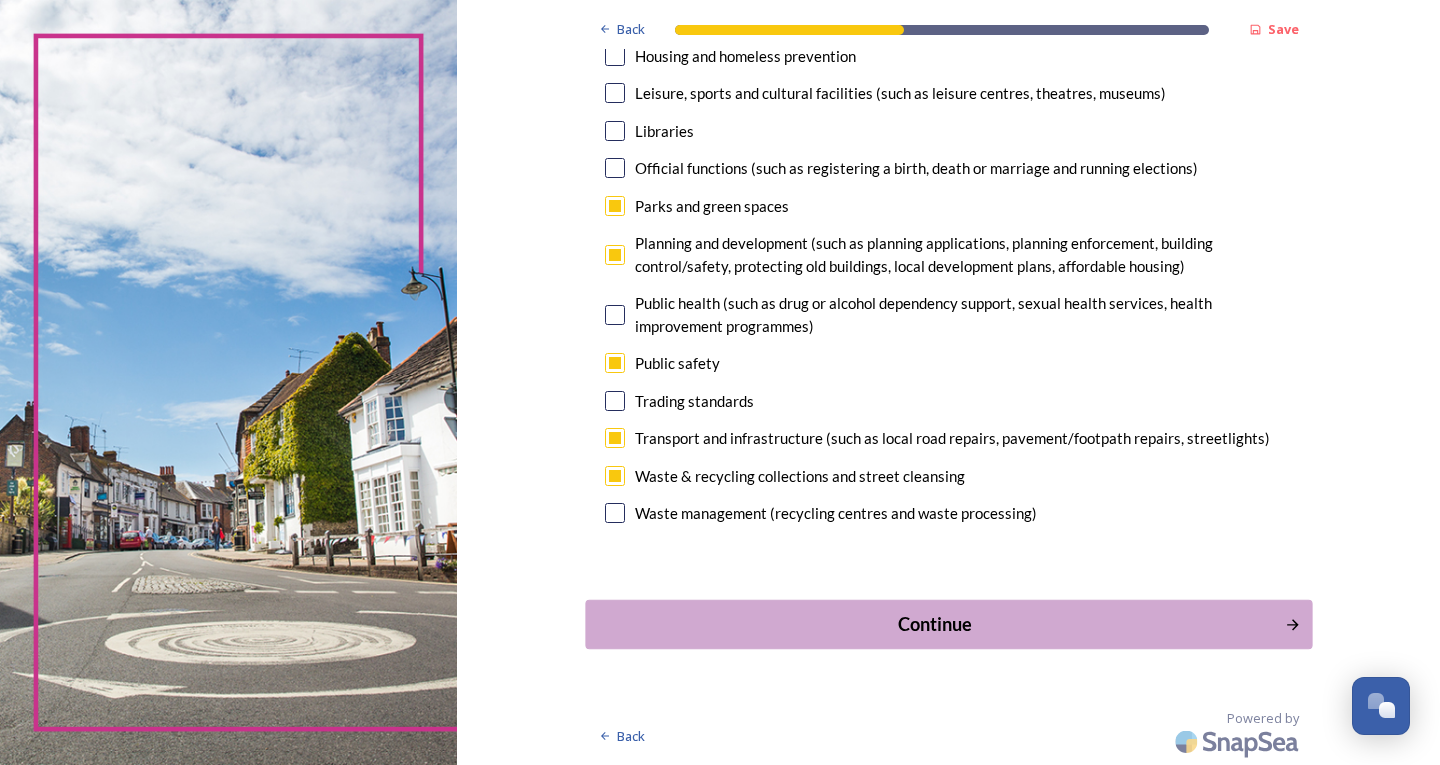 click on "Continue" at bounding box center (934, 623) 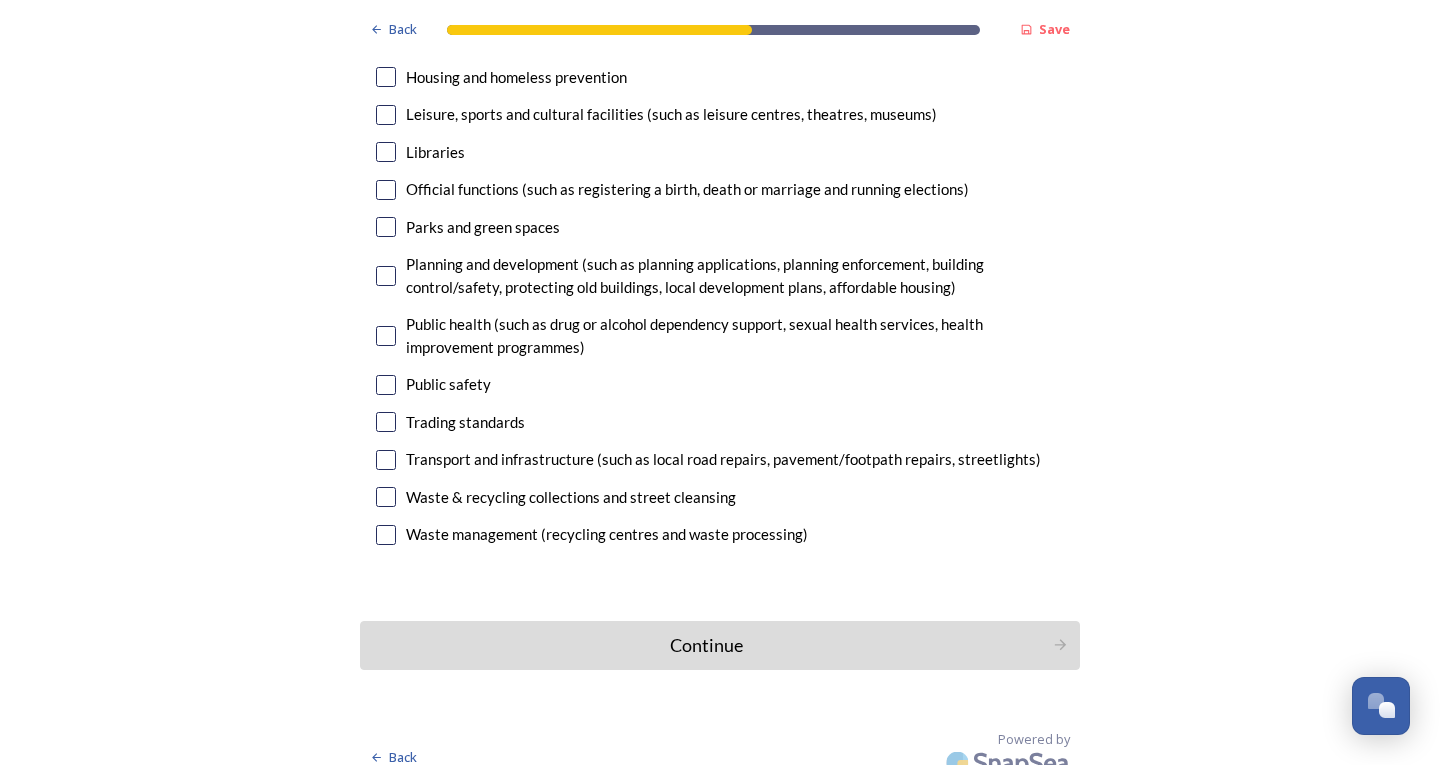 scroll, scrollTop: 4832, scrollLeft: 0, axis: vertical 